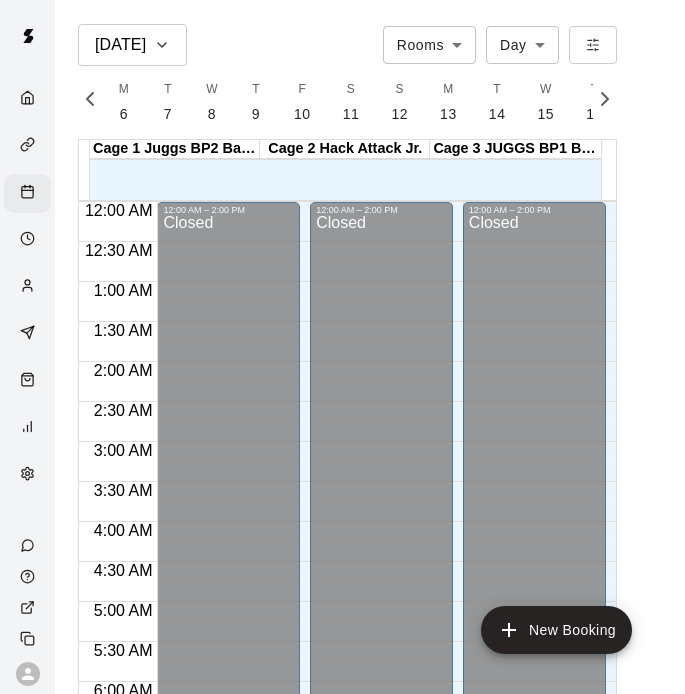 scroll, scrollTop: 0, scrollLeft: 0, axis: both 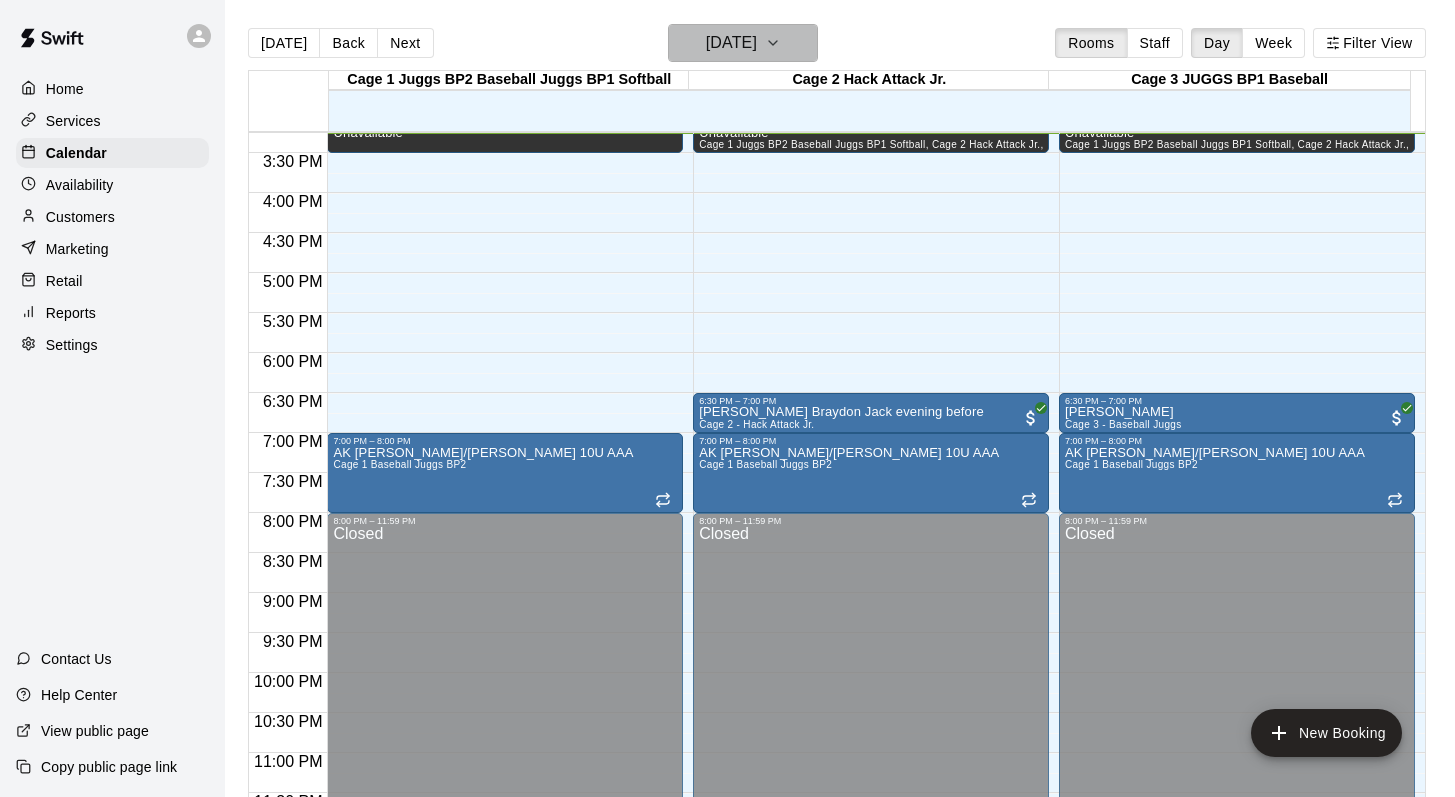click 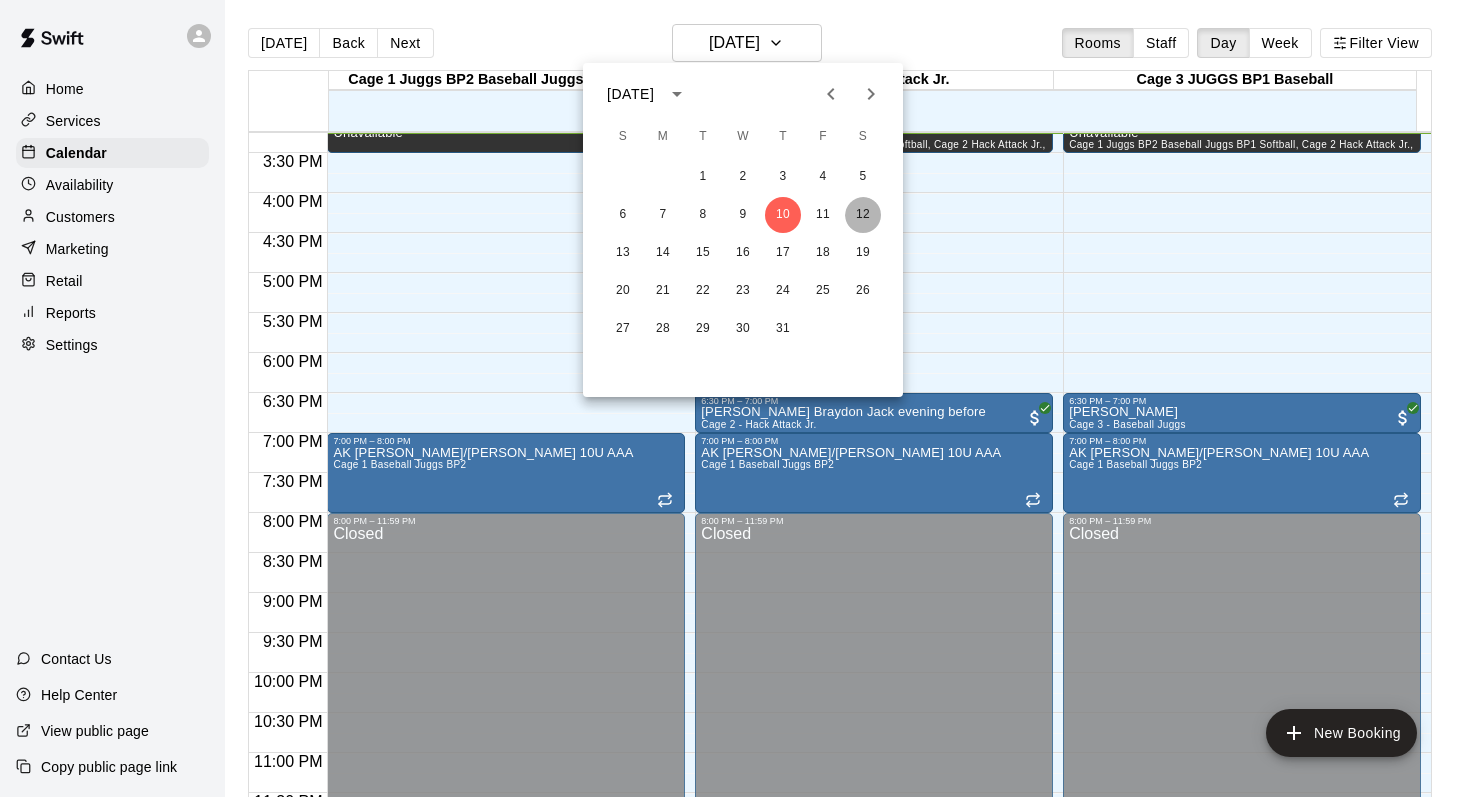 click on "12" at bounding box center (863, 215) 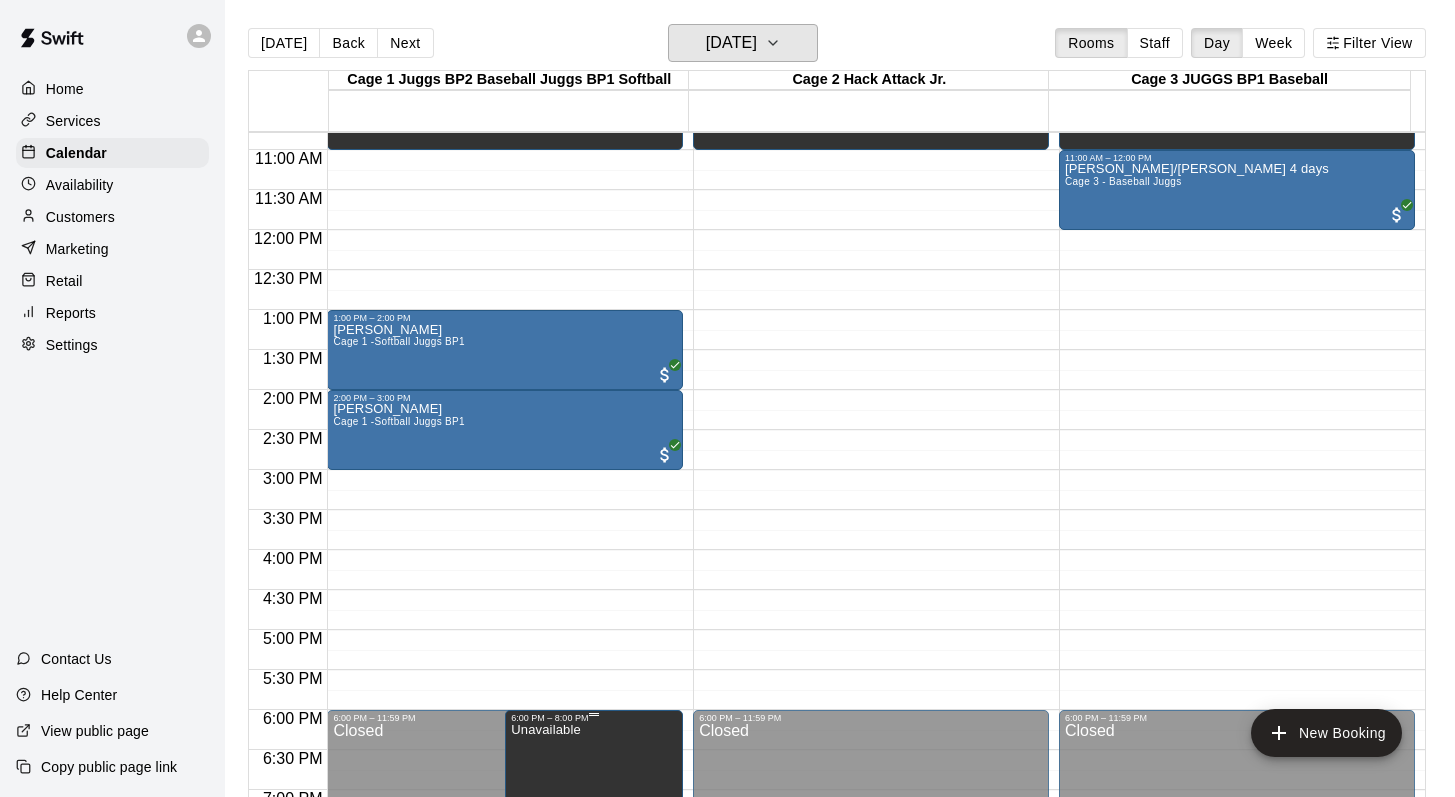 scroll, scrollTop: 834, scrollLeft: 0, axis: vertical 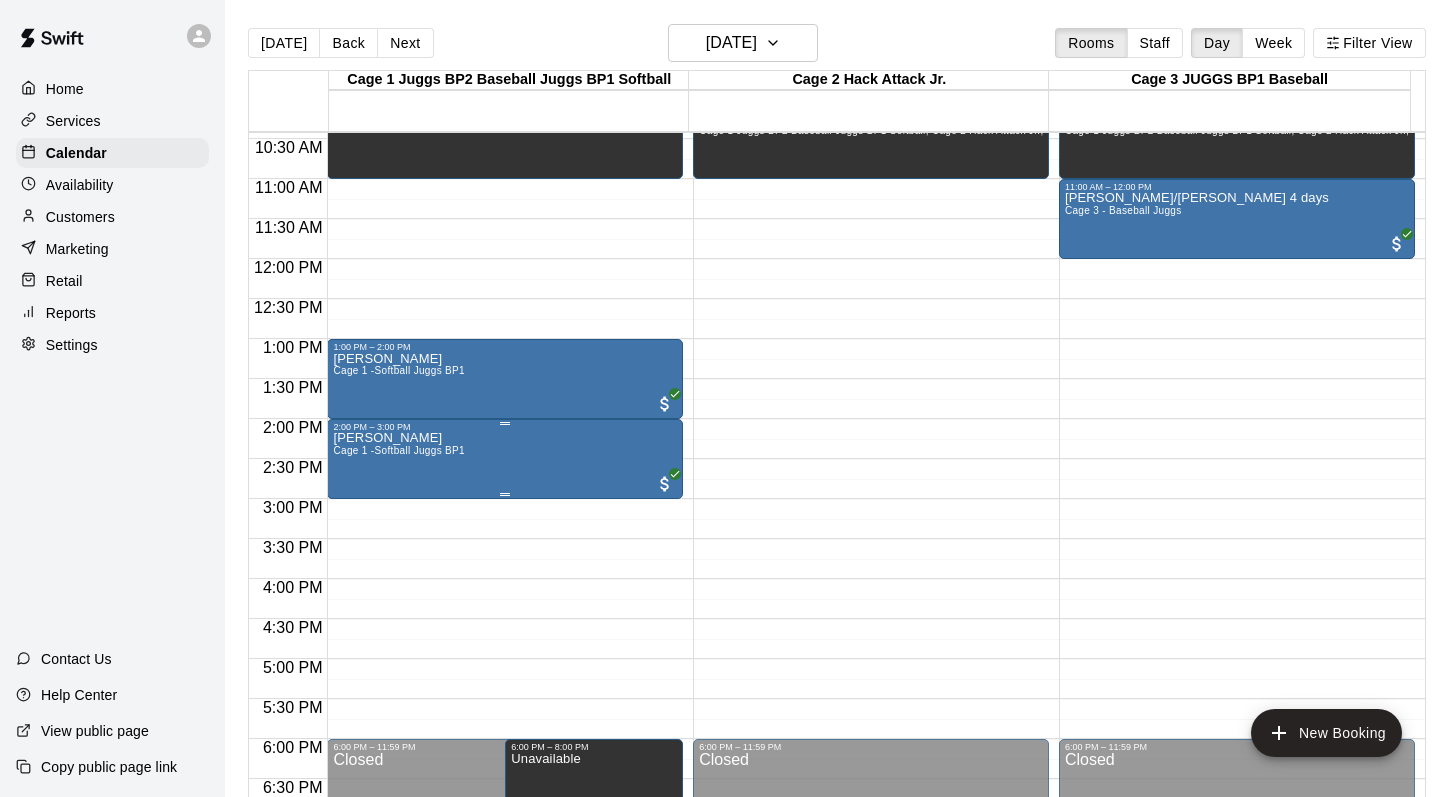 click on "Elyse Ho Cage 1 -Softball  Juggs BP1" at bounding box center [399, 830] 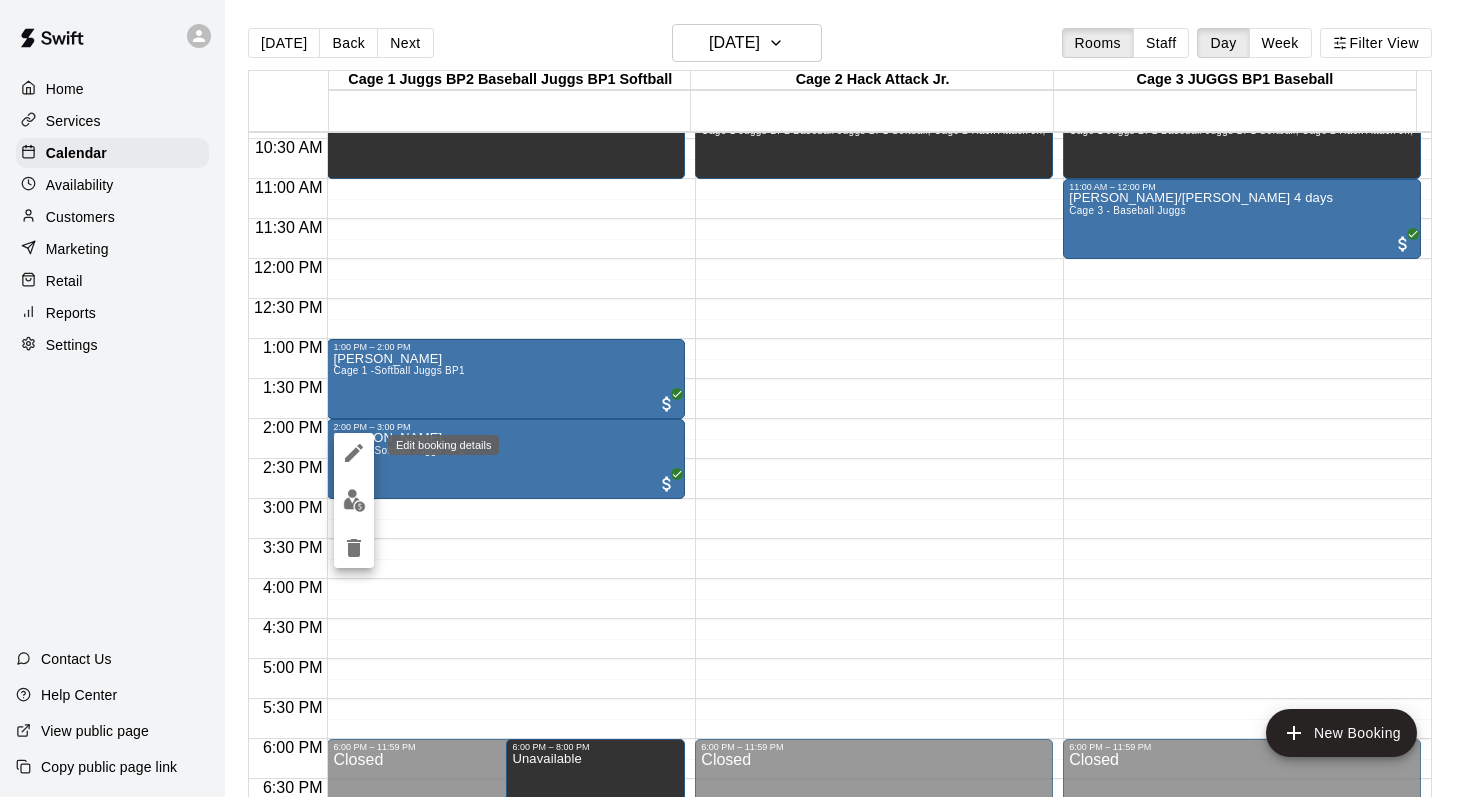 click 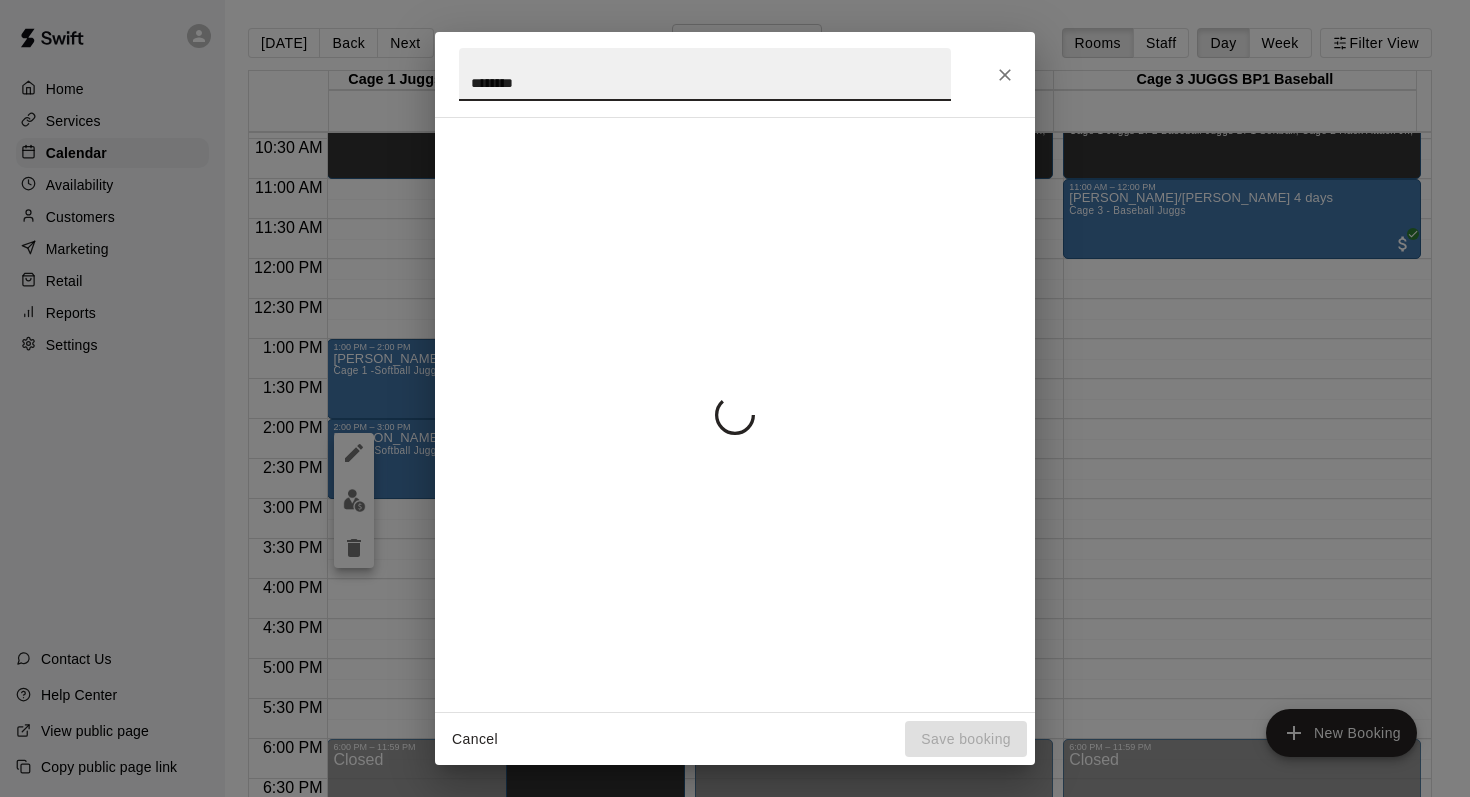 type on "*********" 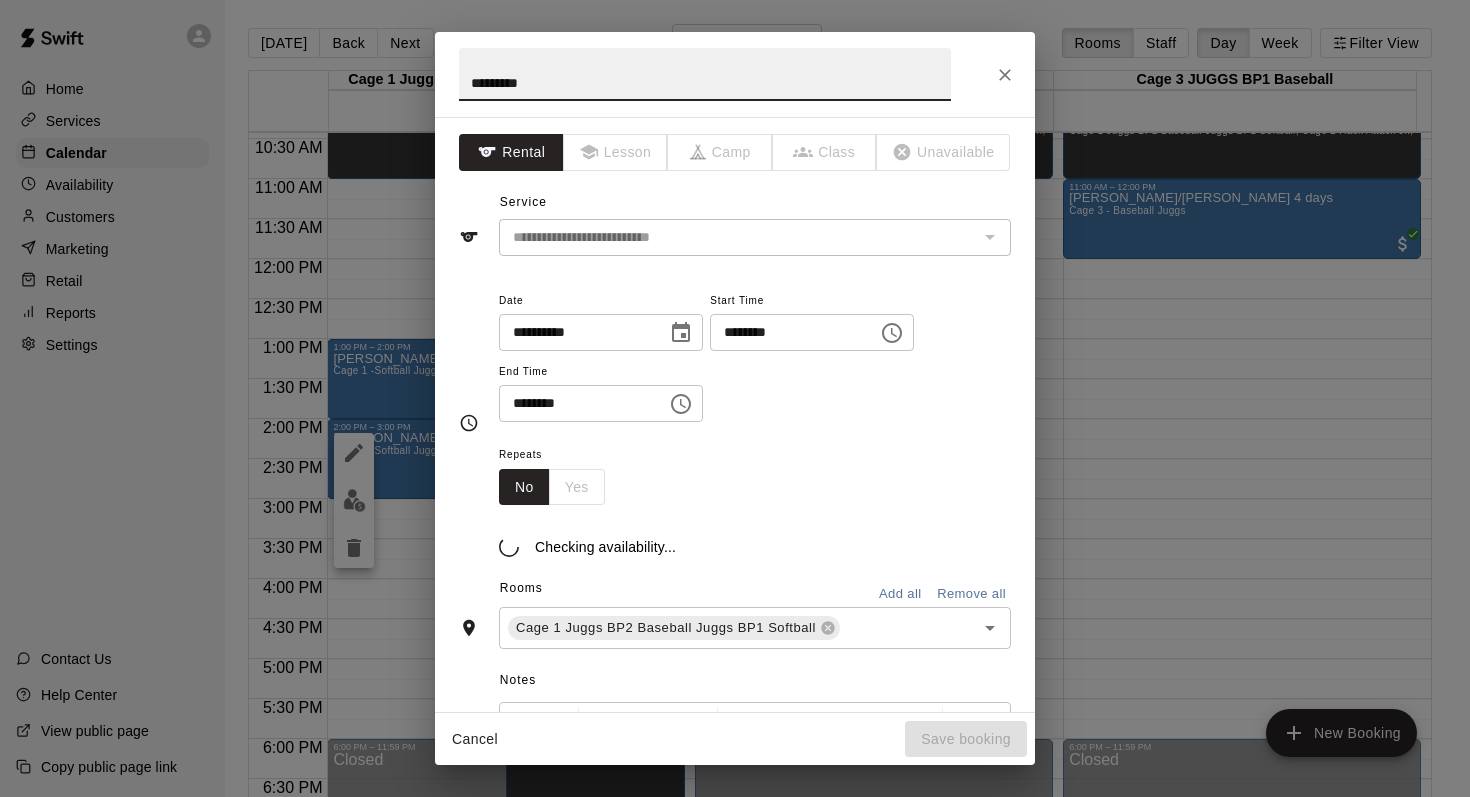type on "**********" 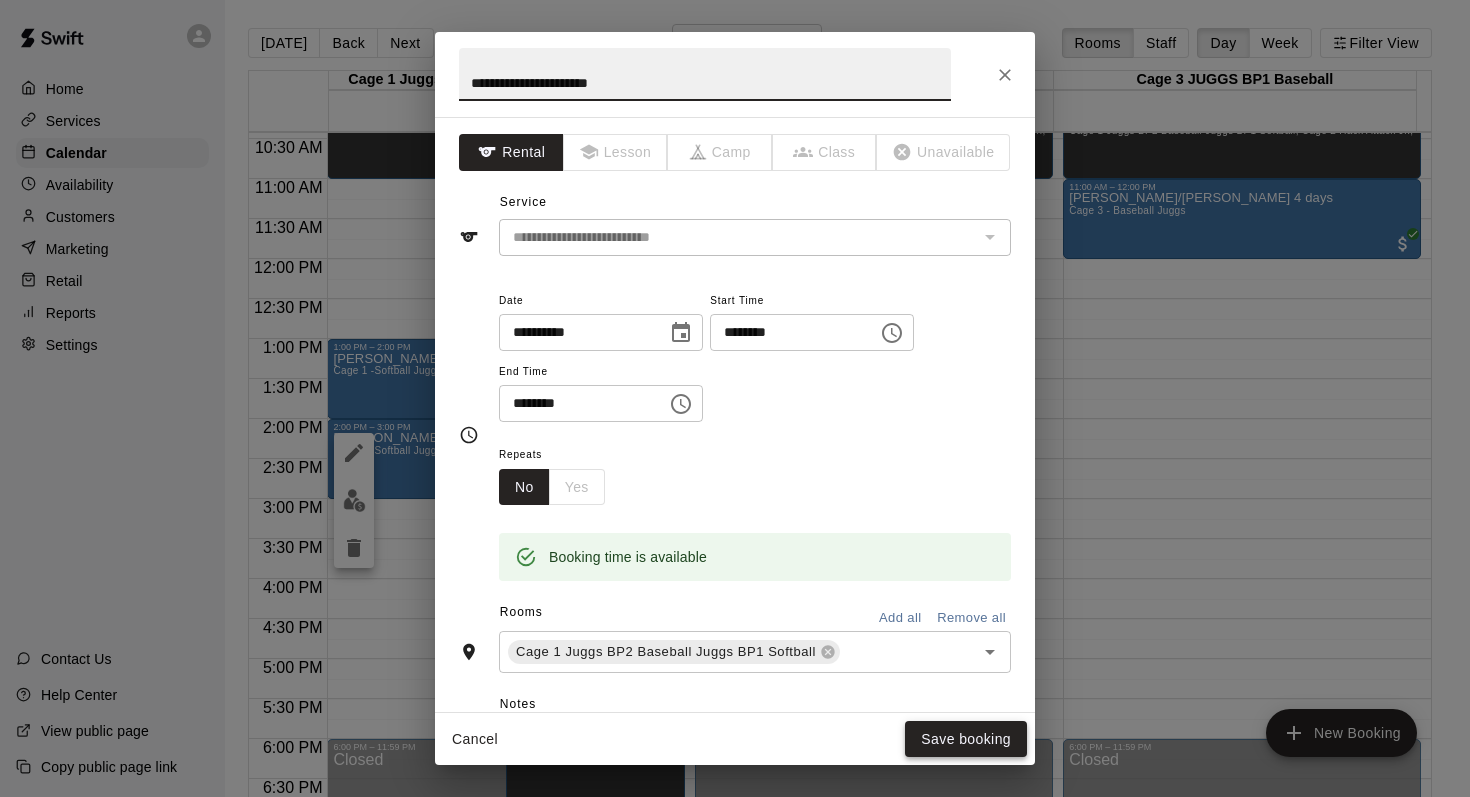 type on "**********" 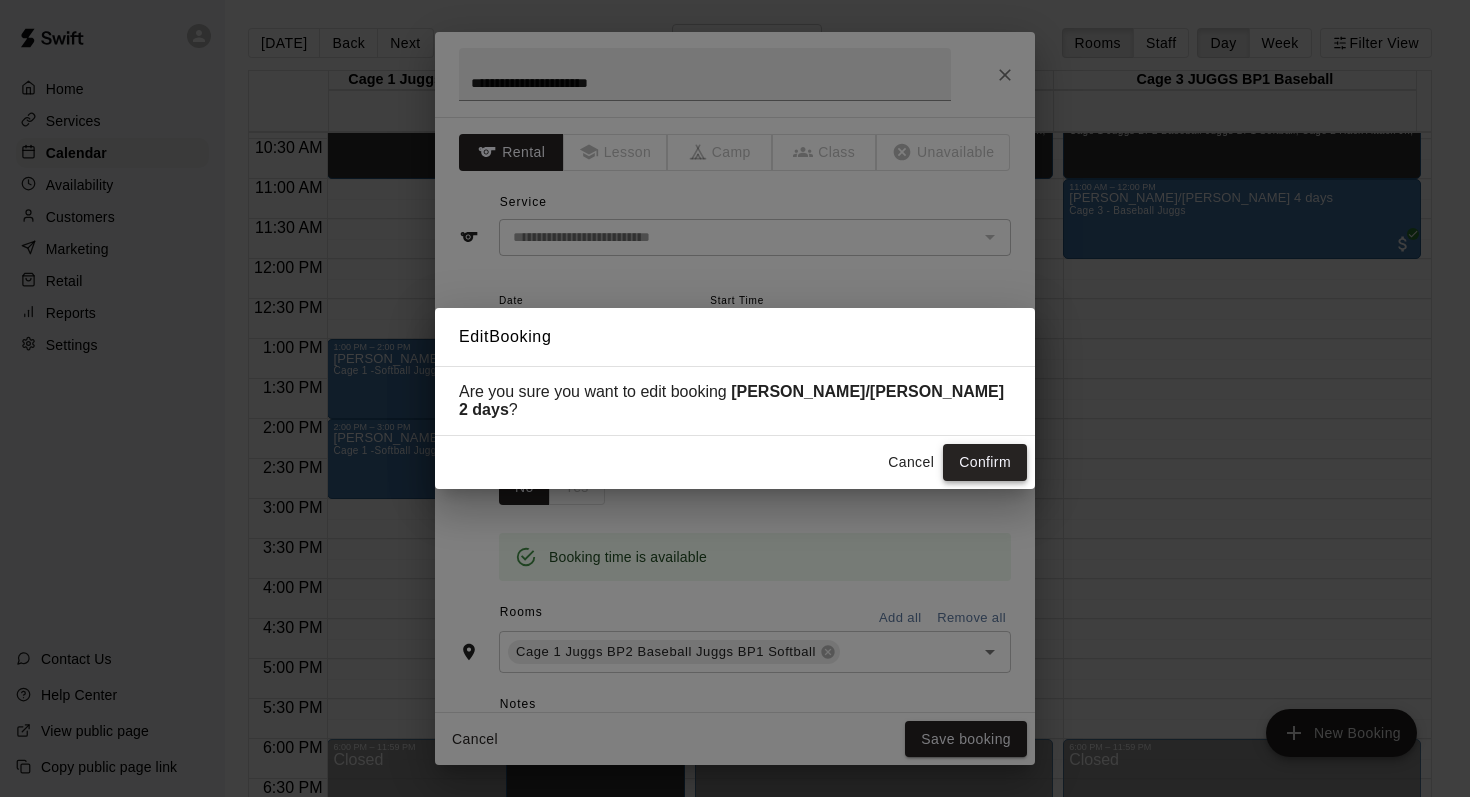 click on "Confirm" at bounding box center [985, 462] 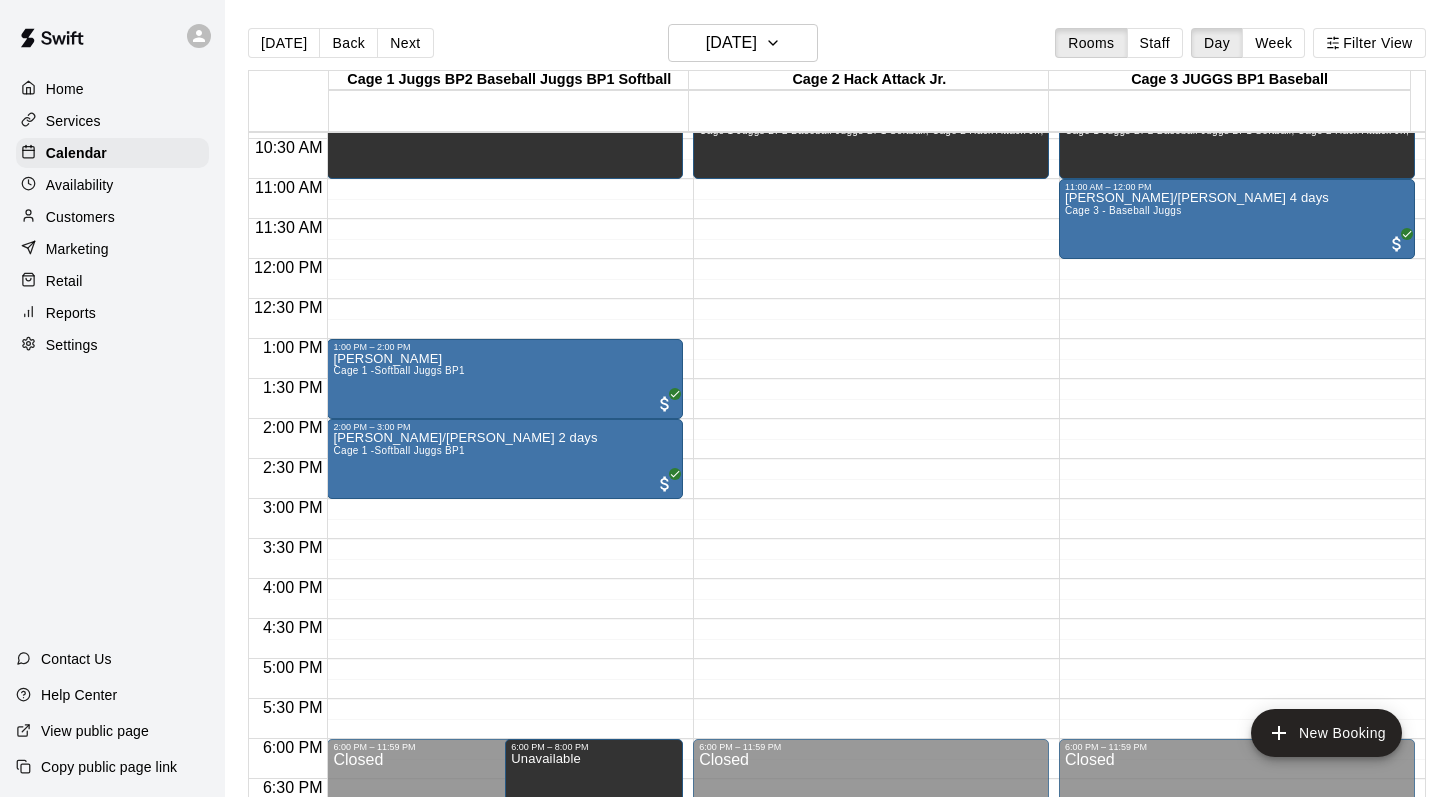 click on "Customers" at bounding box center [80, 217] 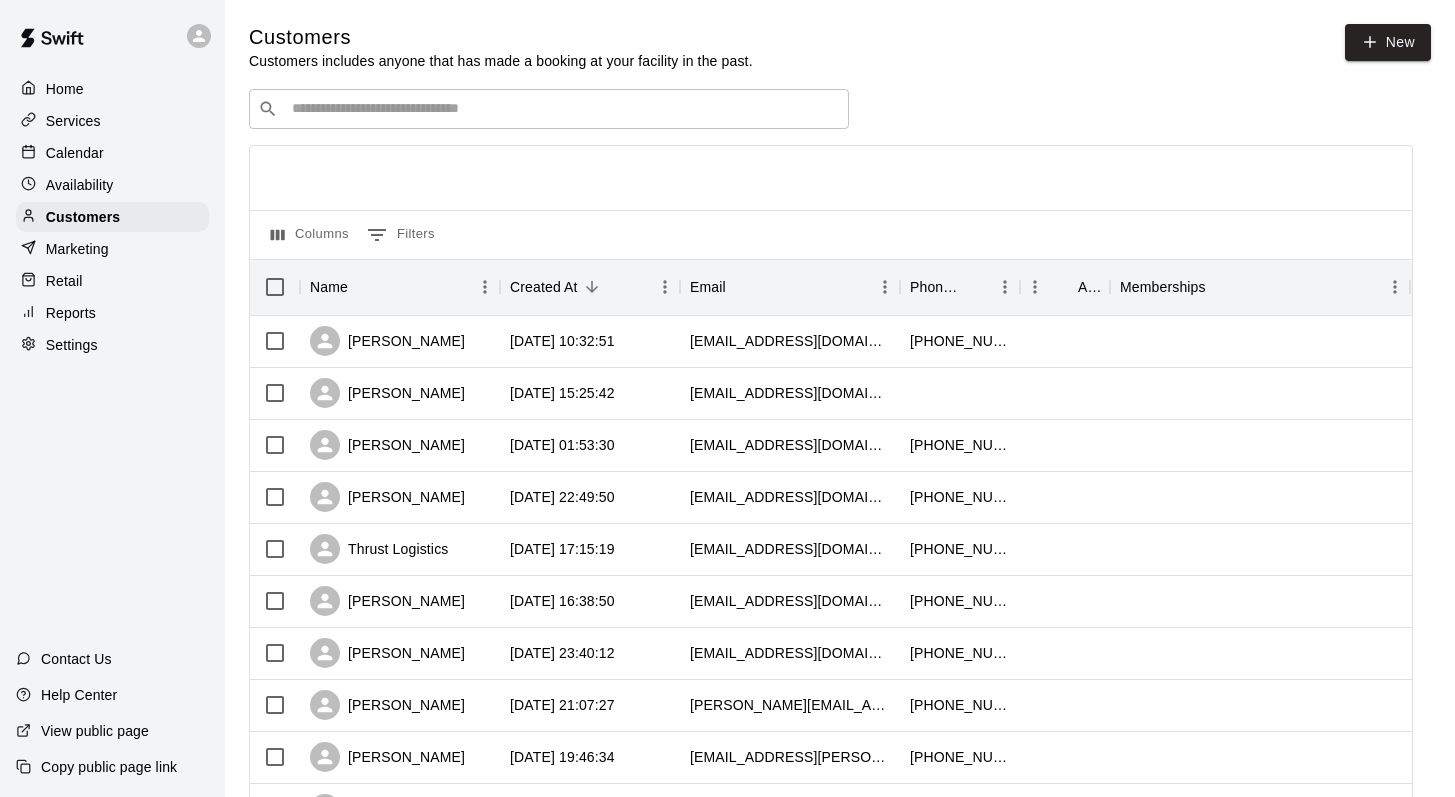 click on "​ ​" at bounding box center (549, 109) 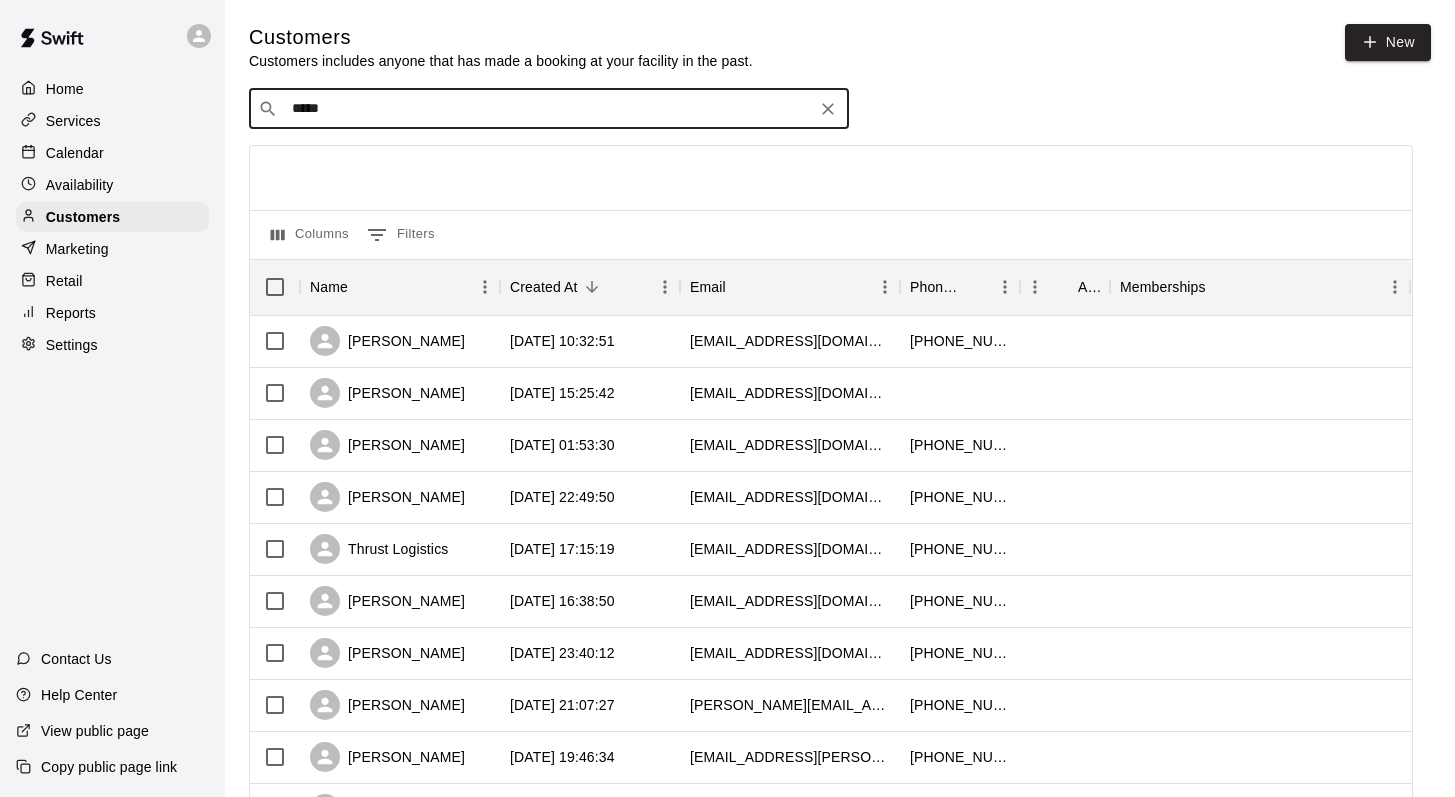 type on "******" 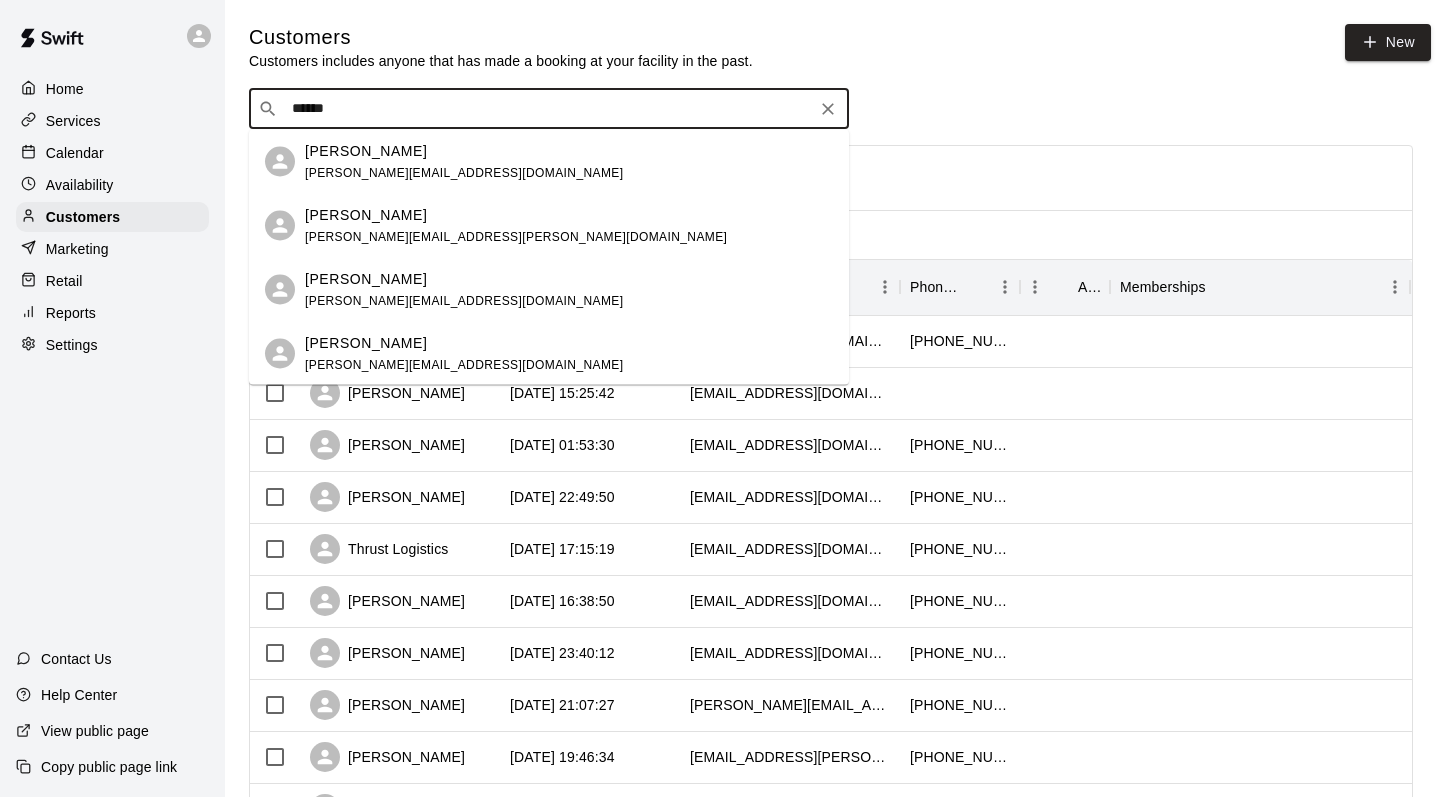 click on "Daniel  Torrice" at bounding box center [366, 214] 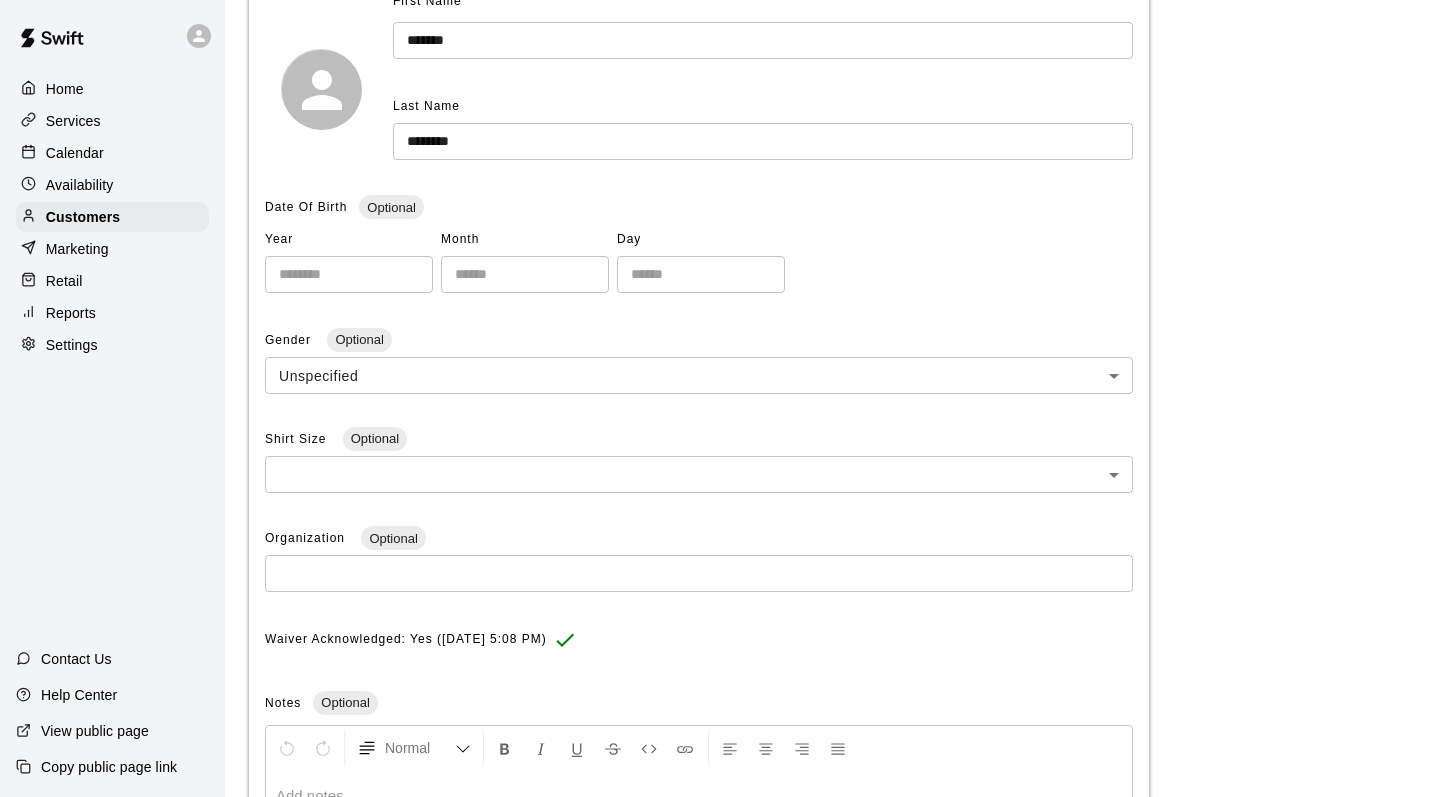 scroll, scrollTop: 0, scrollLeft: 0, axis: both 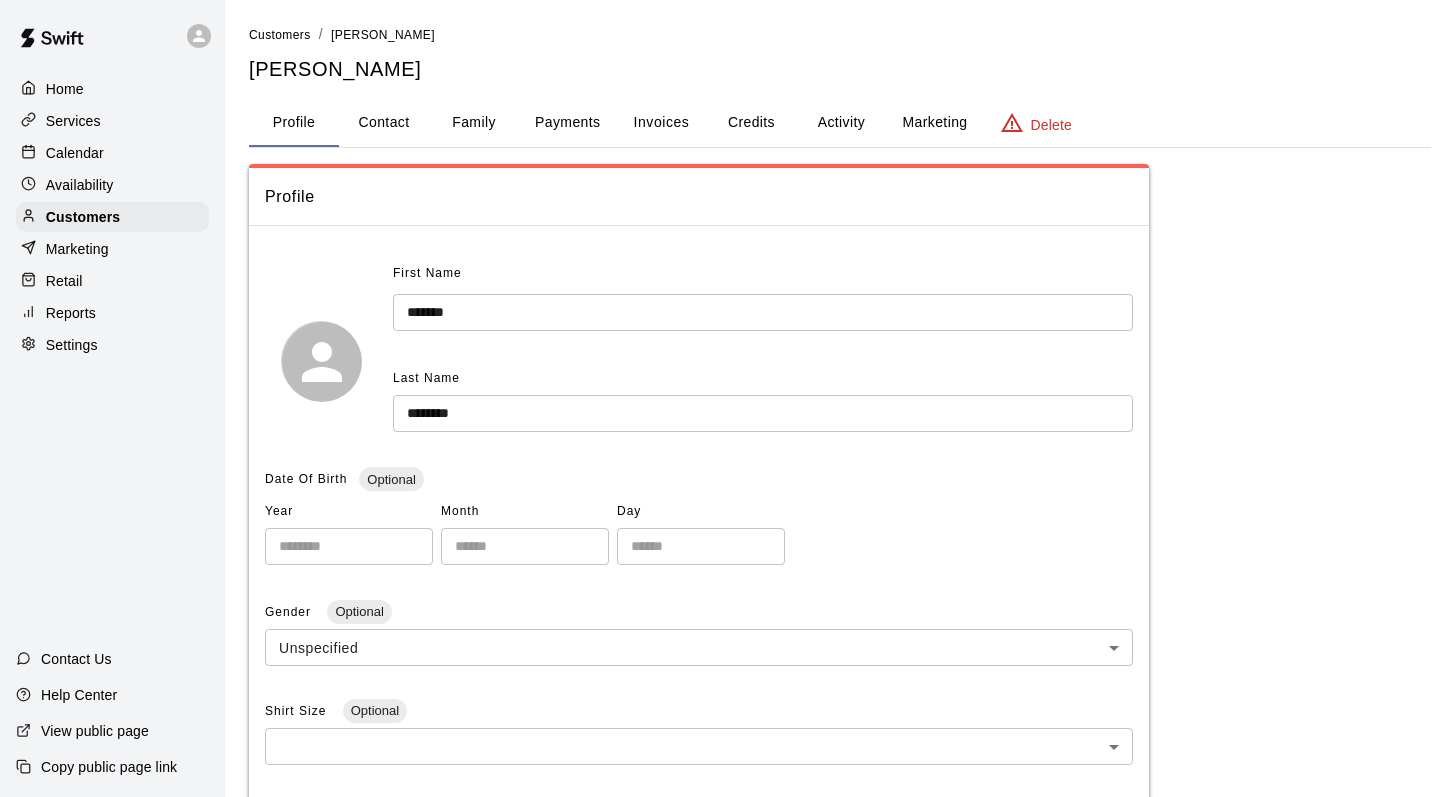 click on "Family" at bounding box center [474, 123] 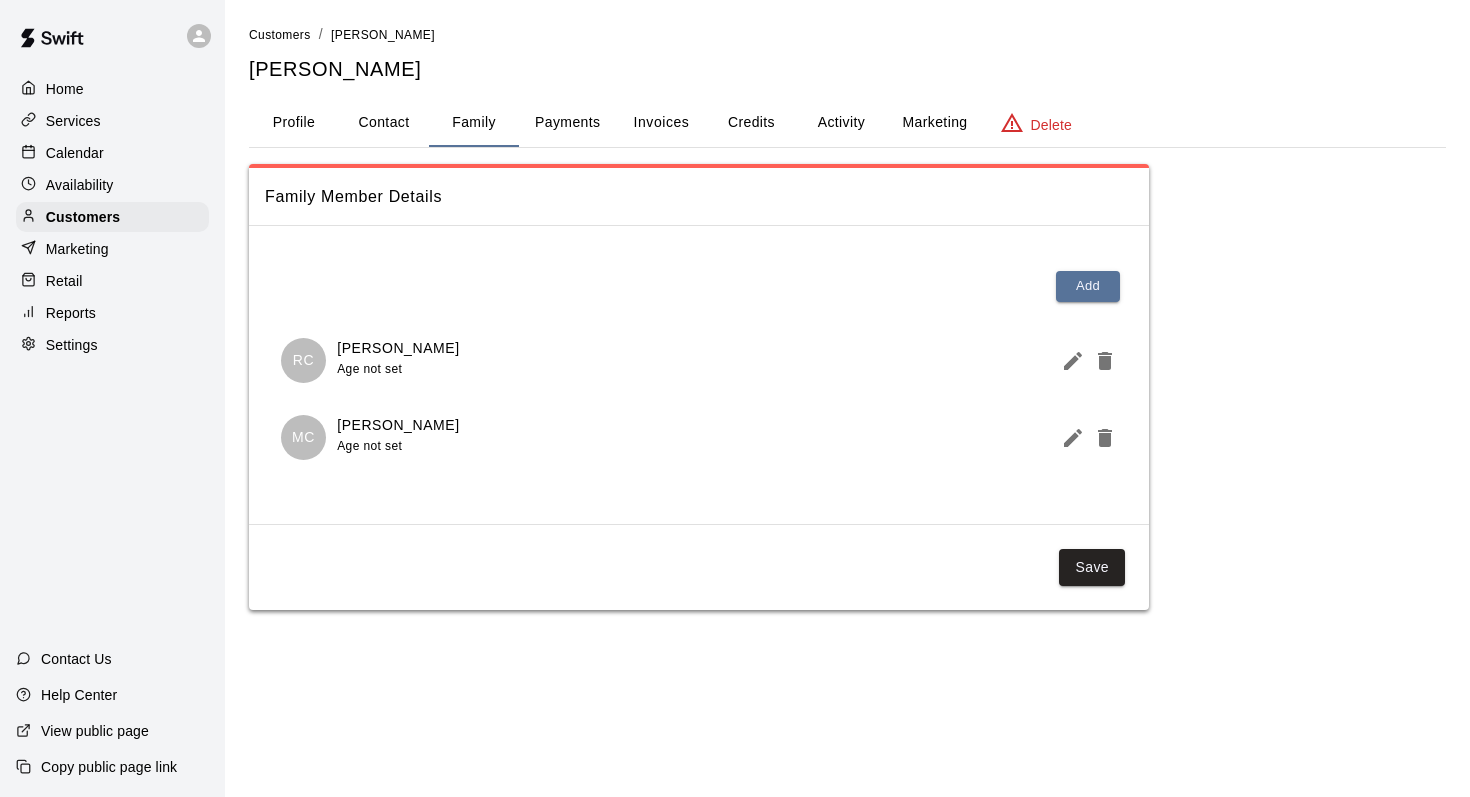 click on "Activity" at bounding box center [841, 123] 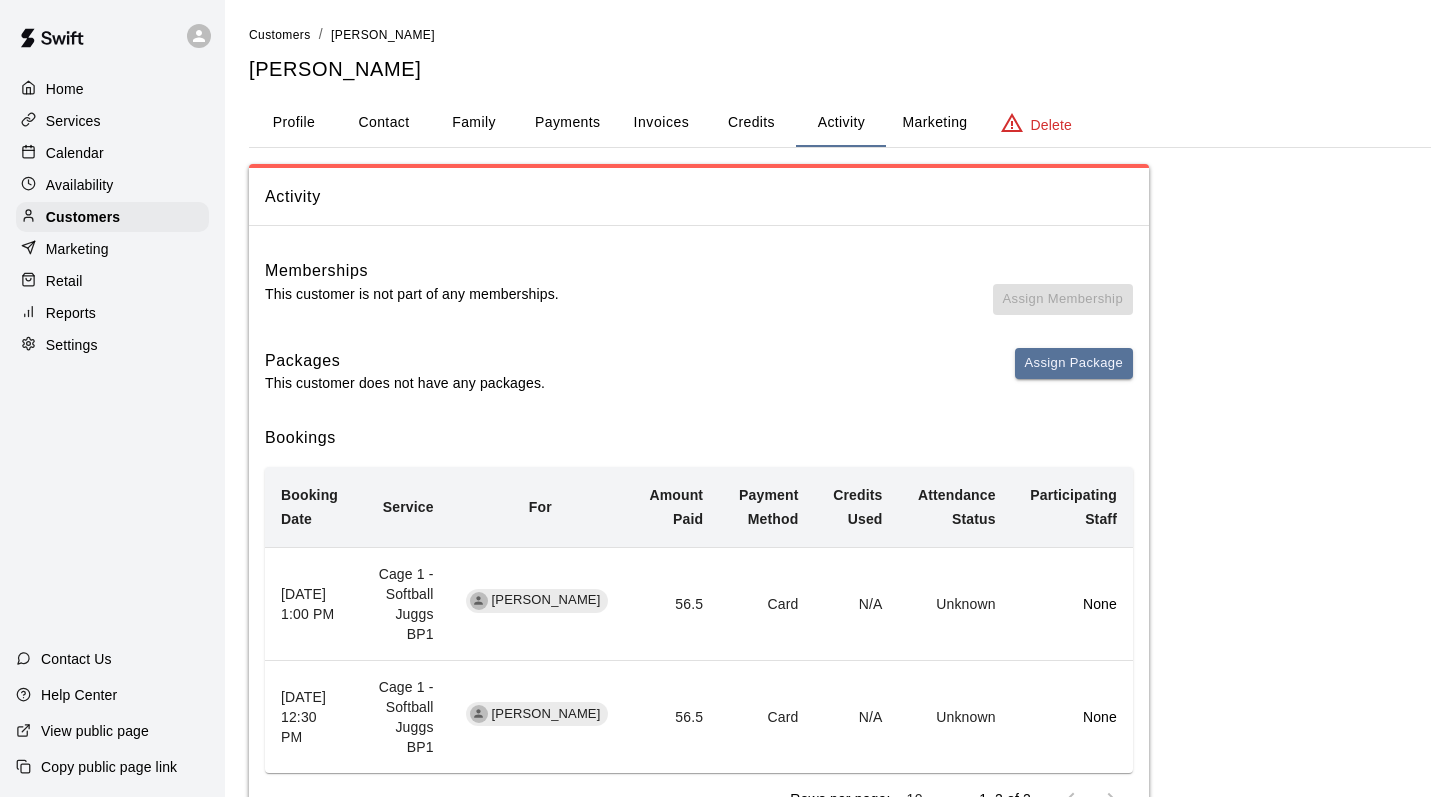 click on "Calendar" at bounding box center (75, 153) 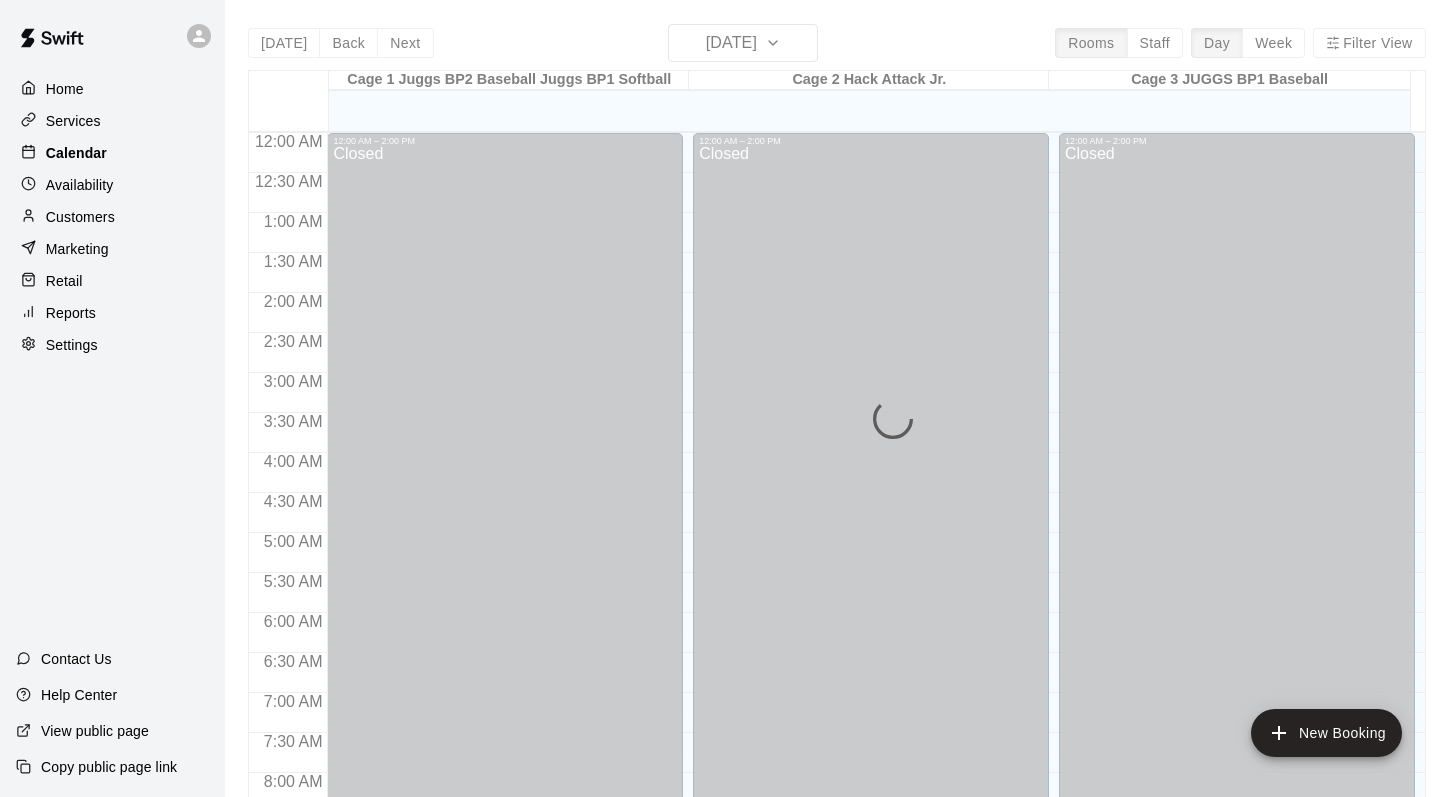 scroll, scrollTop: 1174, scrollLeft: 0, axis: vertical 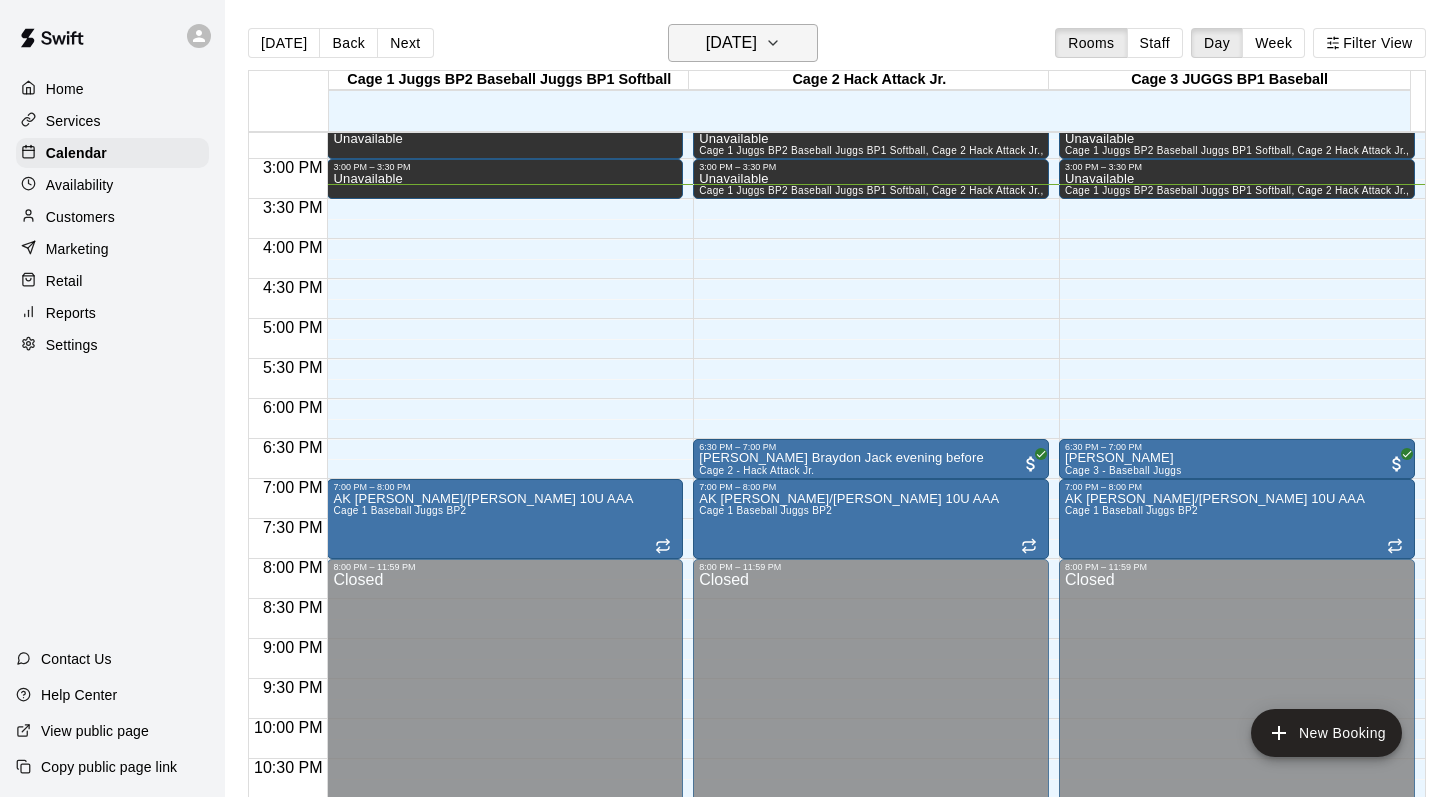 click on "[DATE]" at bounding box center [731, 43] 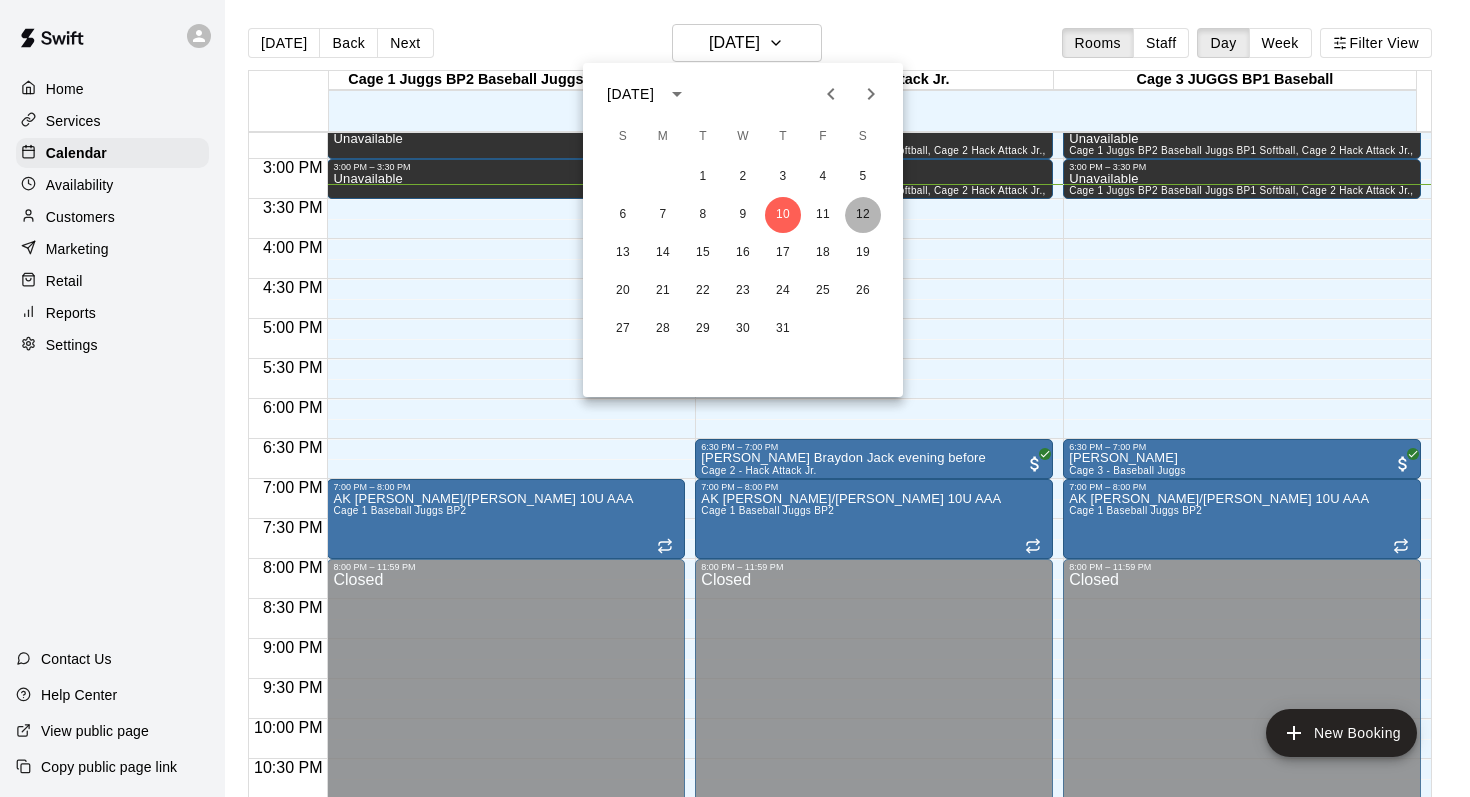 click on "12" at bounding box center [863, 215] 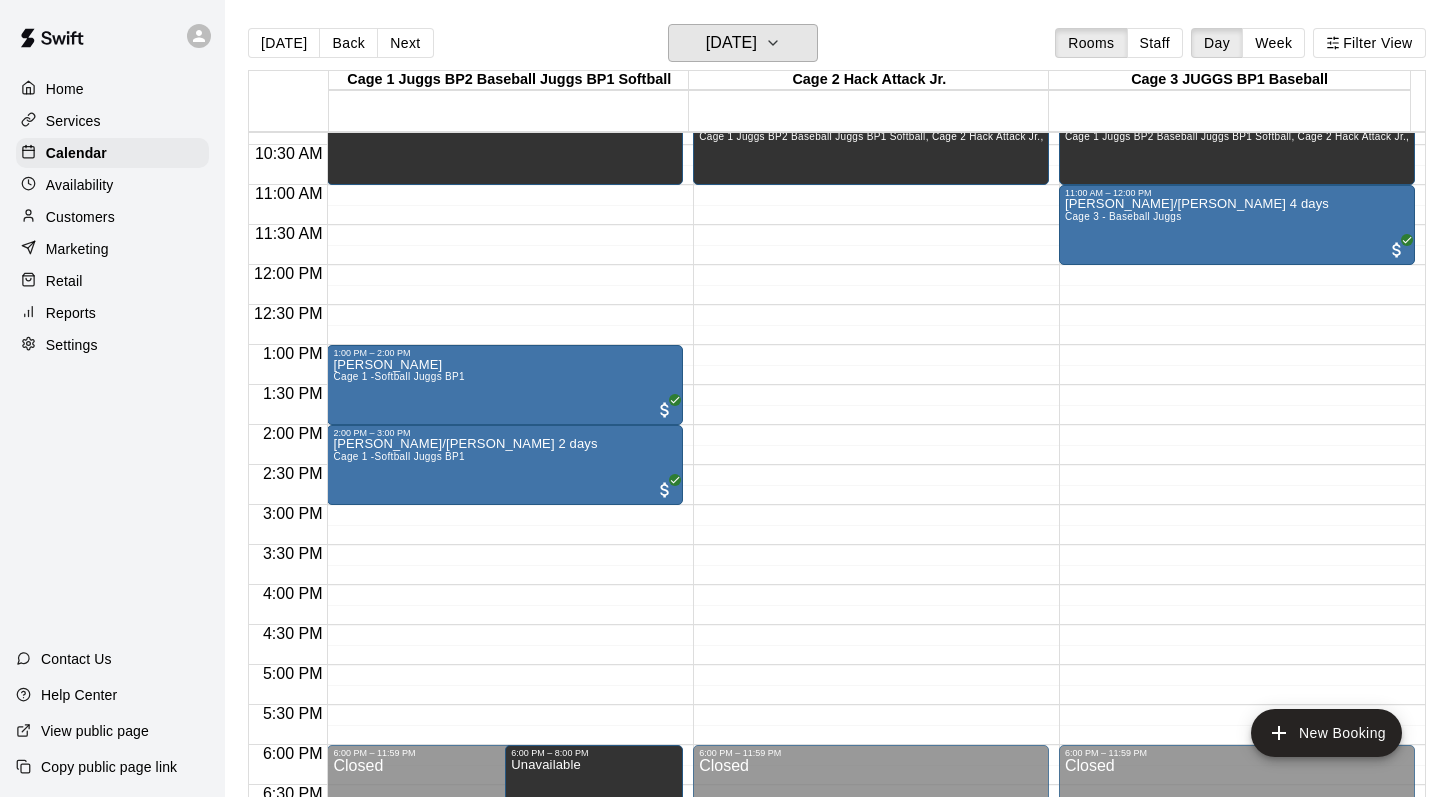 scroll, scrollTop: 823, scrollLeft: 0, axis: vertical 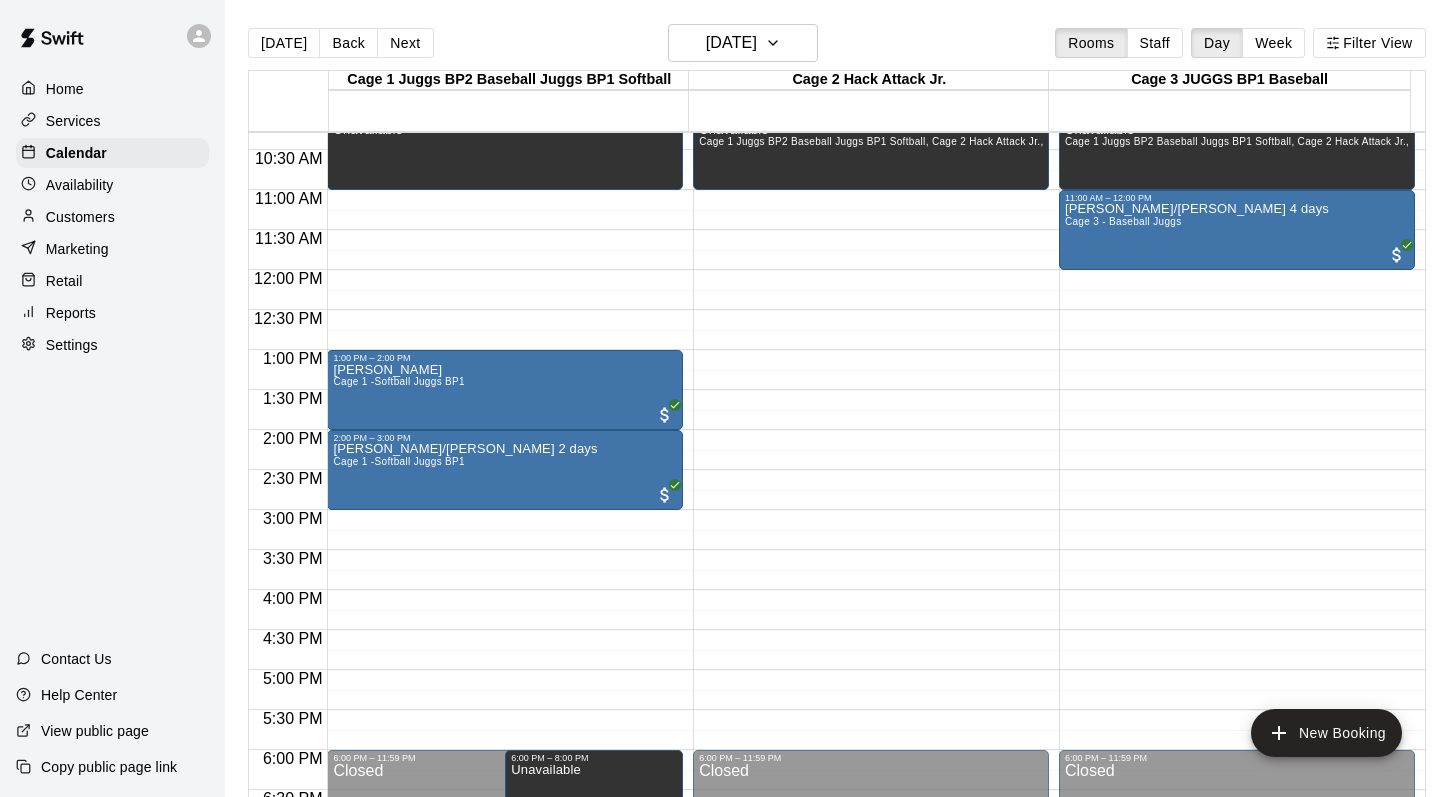 click at bounding box center [505, 353] 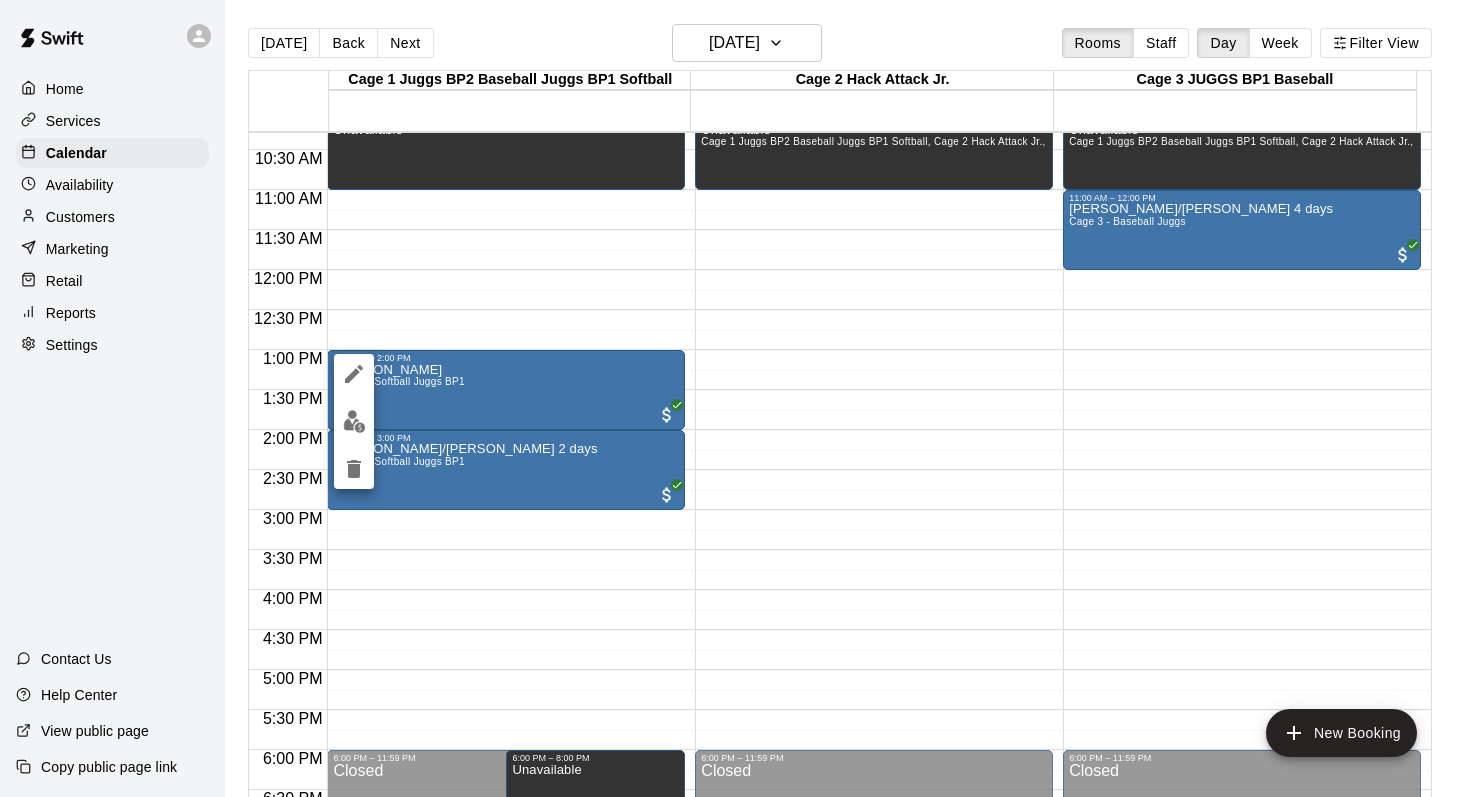 click 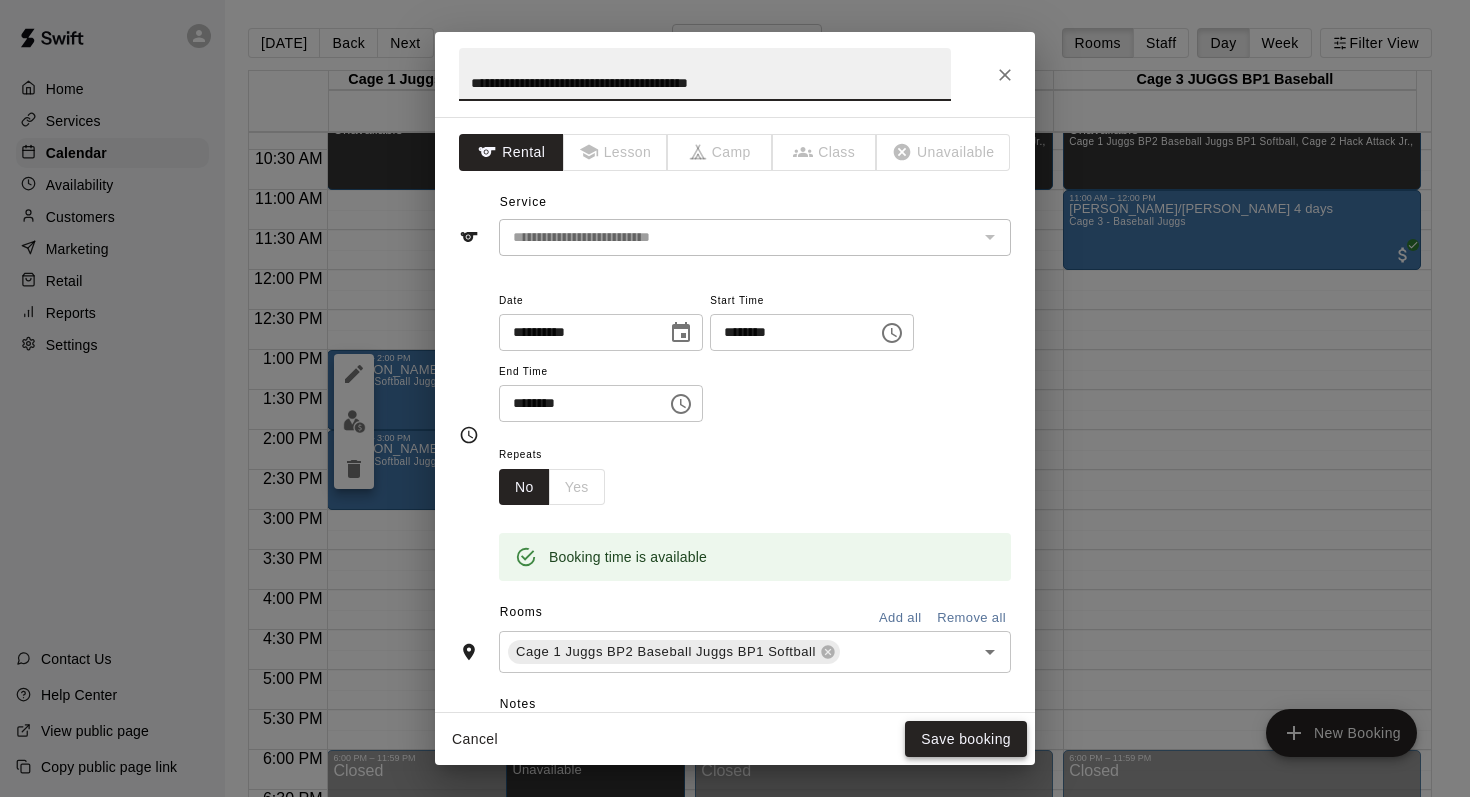 type on "**********" 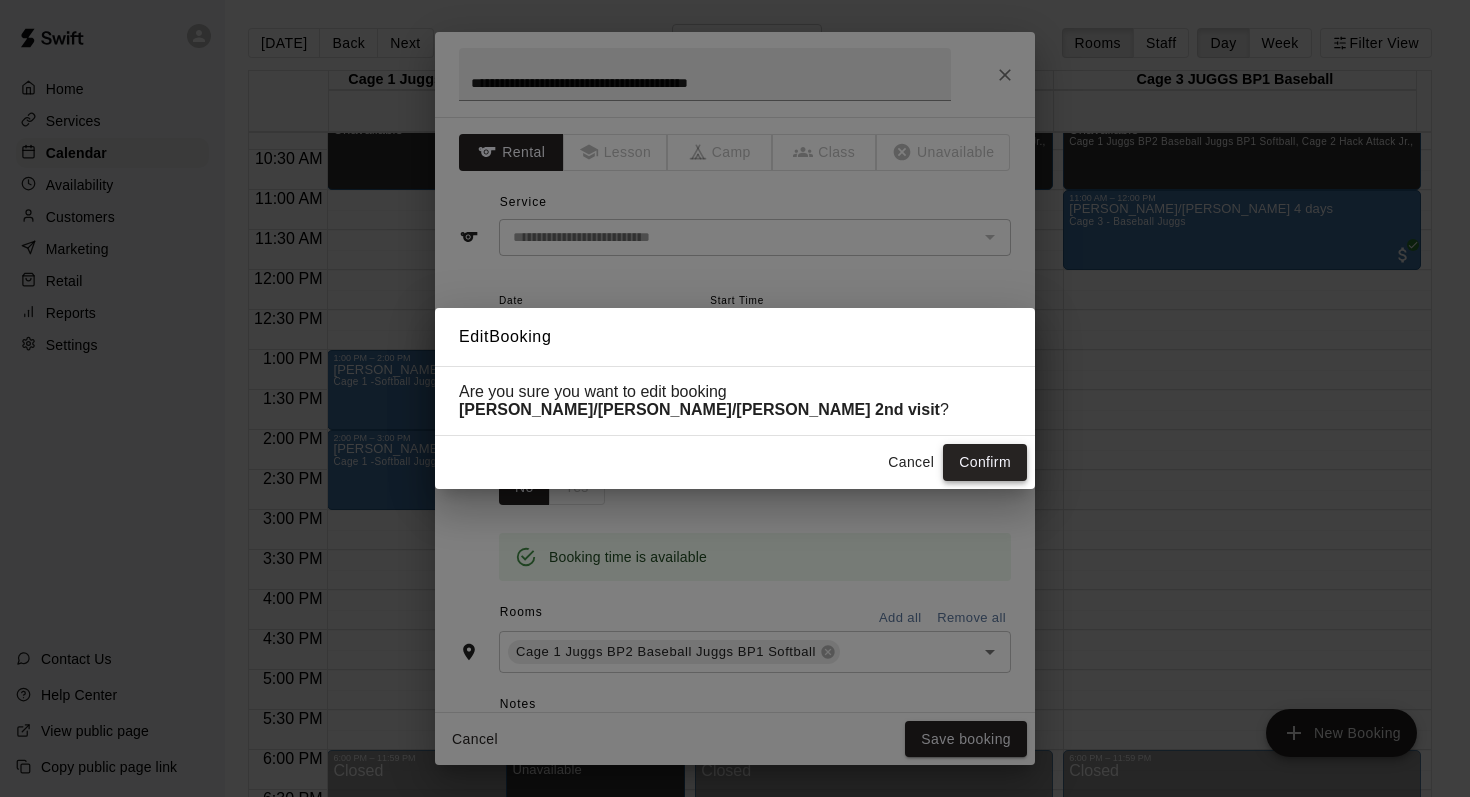 click on "Confirm" at bounding box center (985, 462) 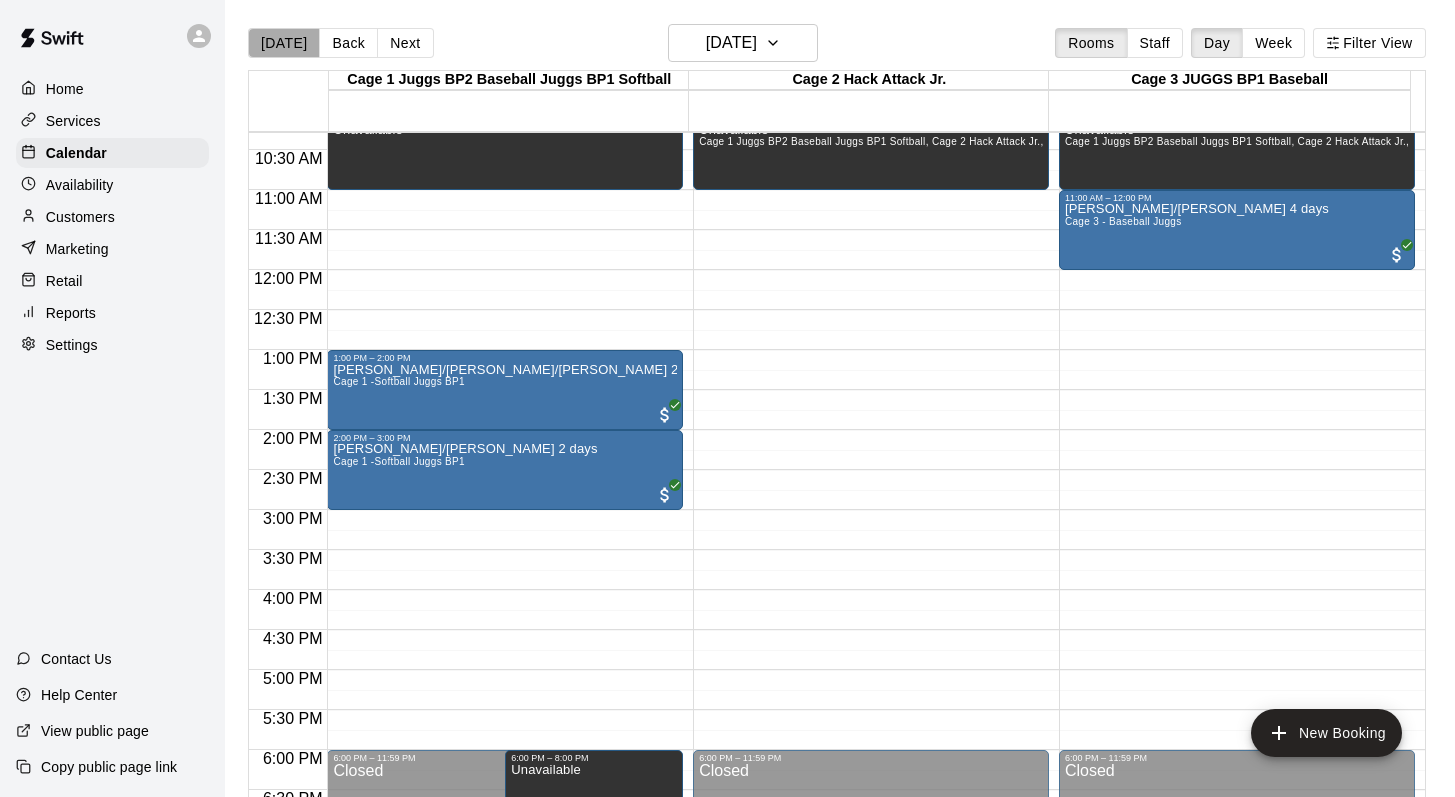click on "[DATE]" at bounding box center [284, 43] 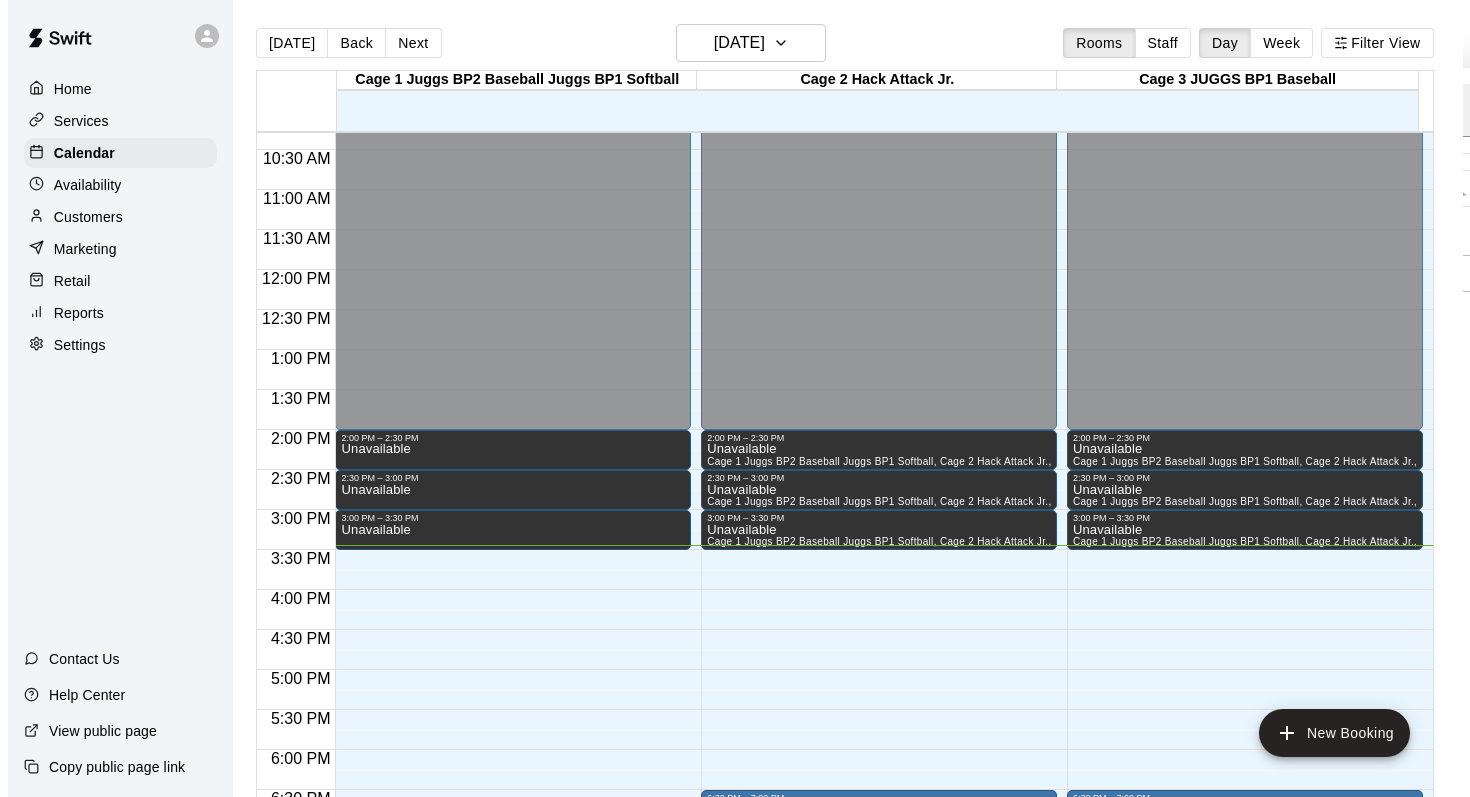 scroll, scrollTop: 1189, scrollLeft: 0, axis: vertical 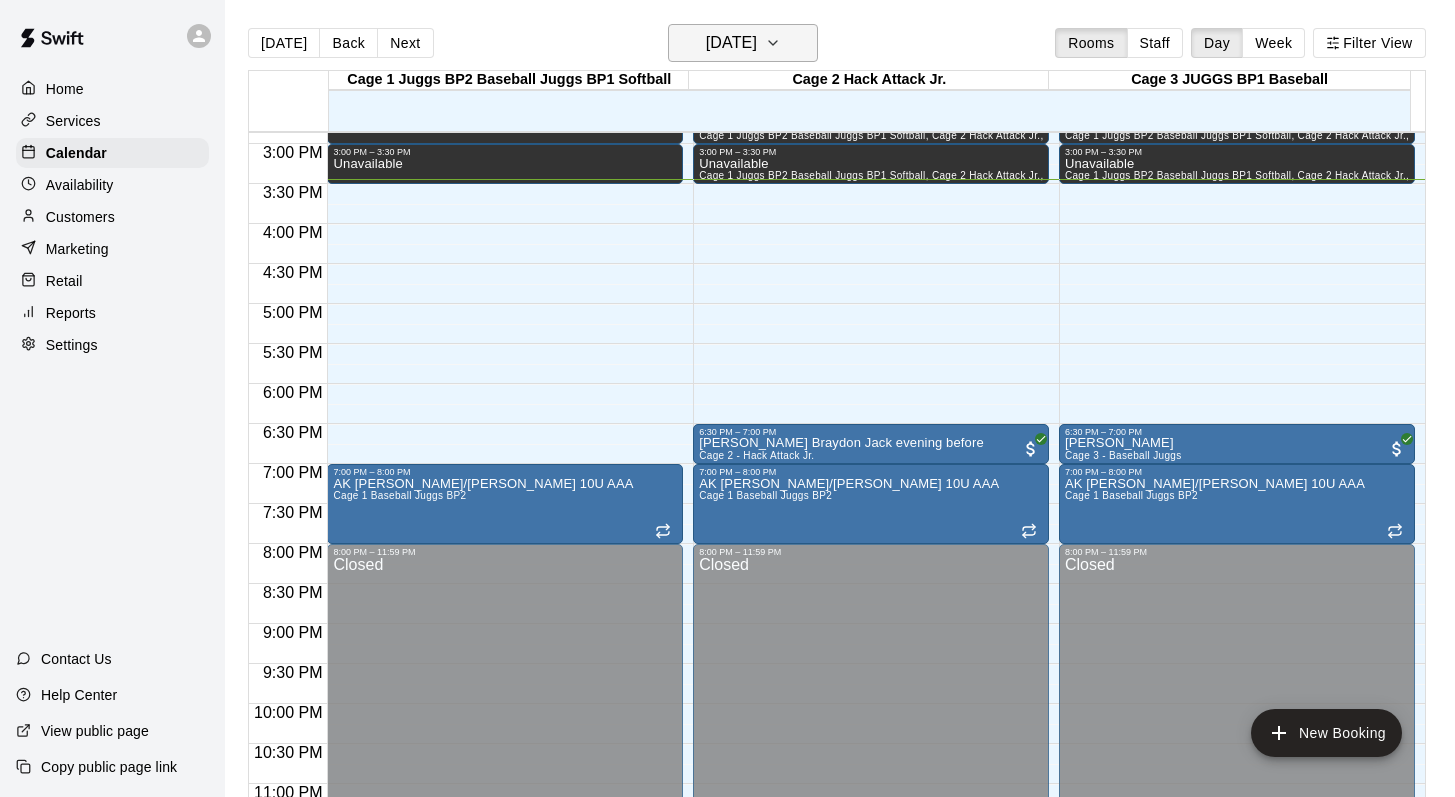 click on "[DATE]" at bounding box center [743, 43] 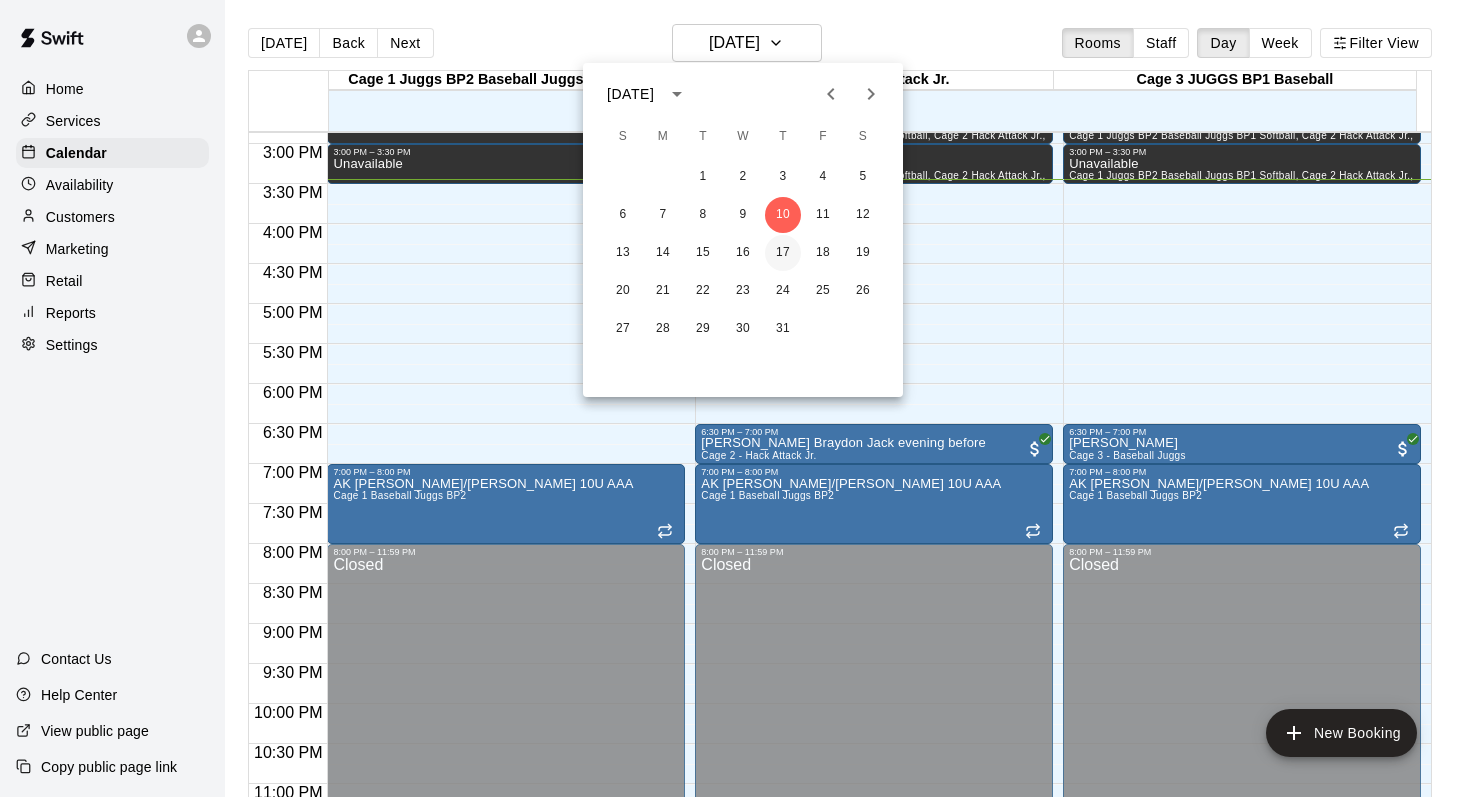 click on "17" at bounding box center [783, 253] 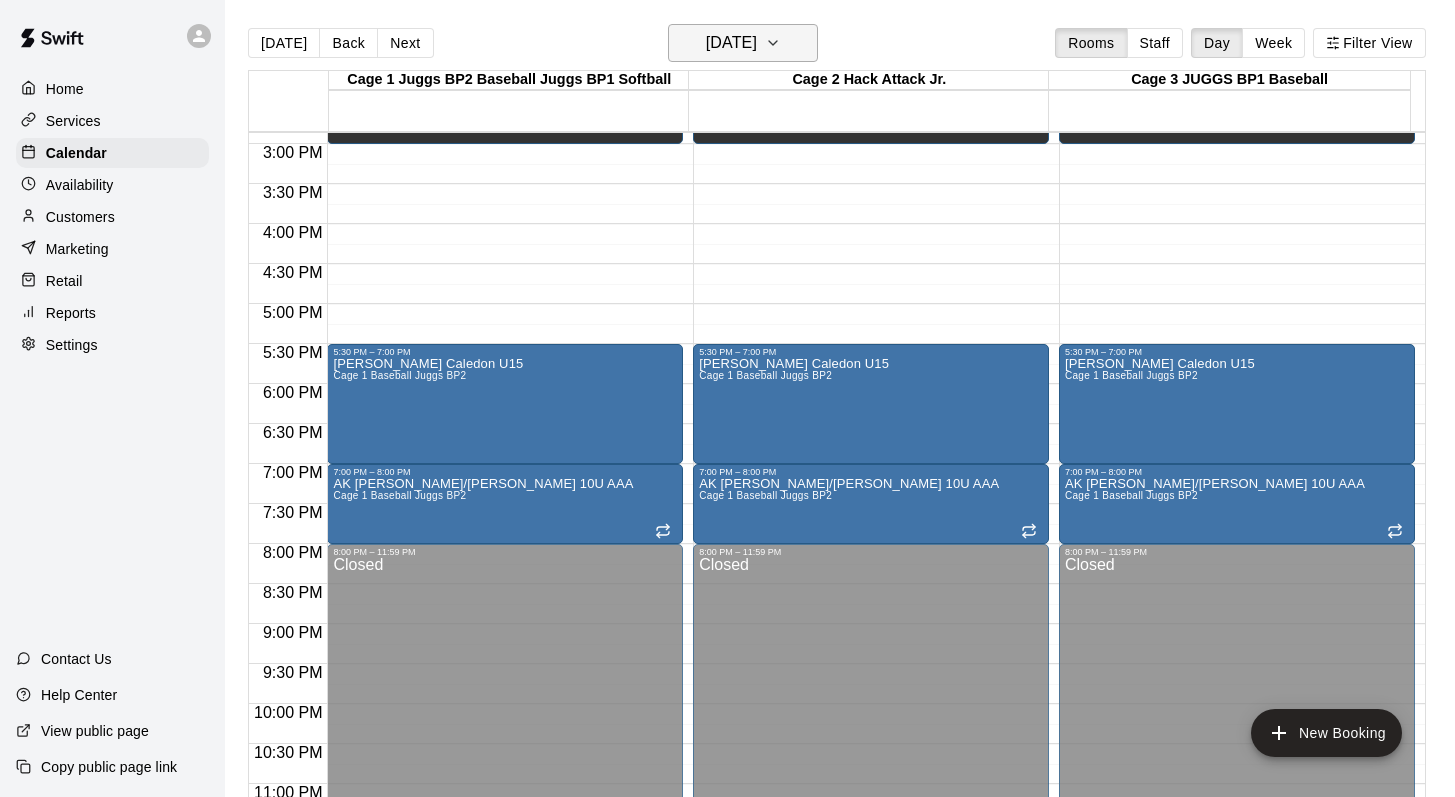 click 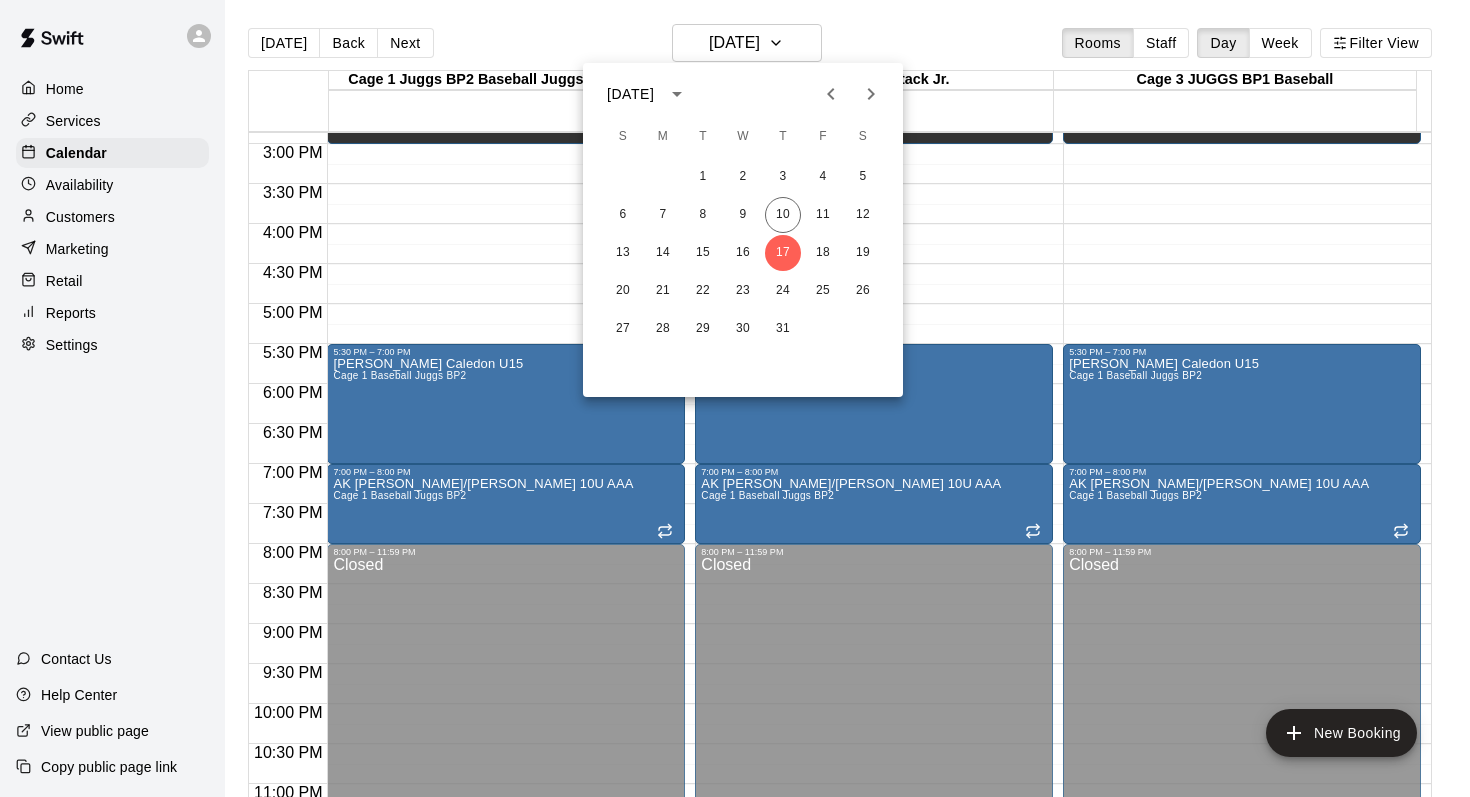 click 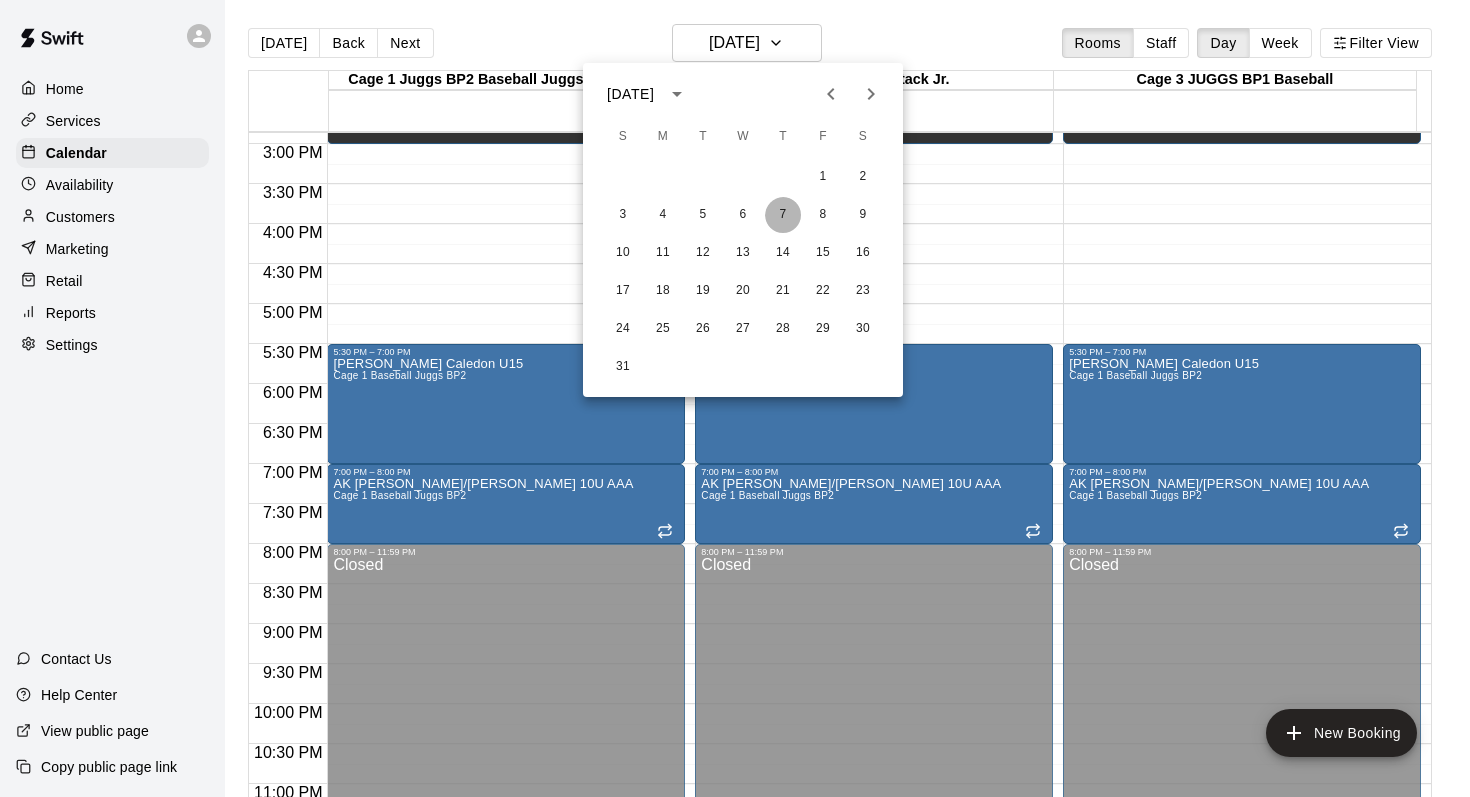 click on "7" at bounding box center (783, 215) 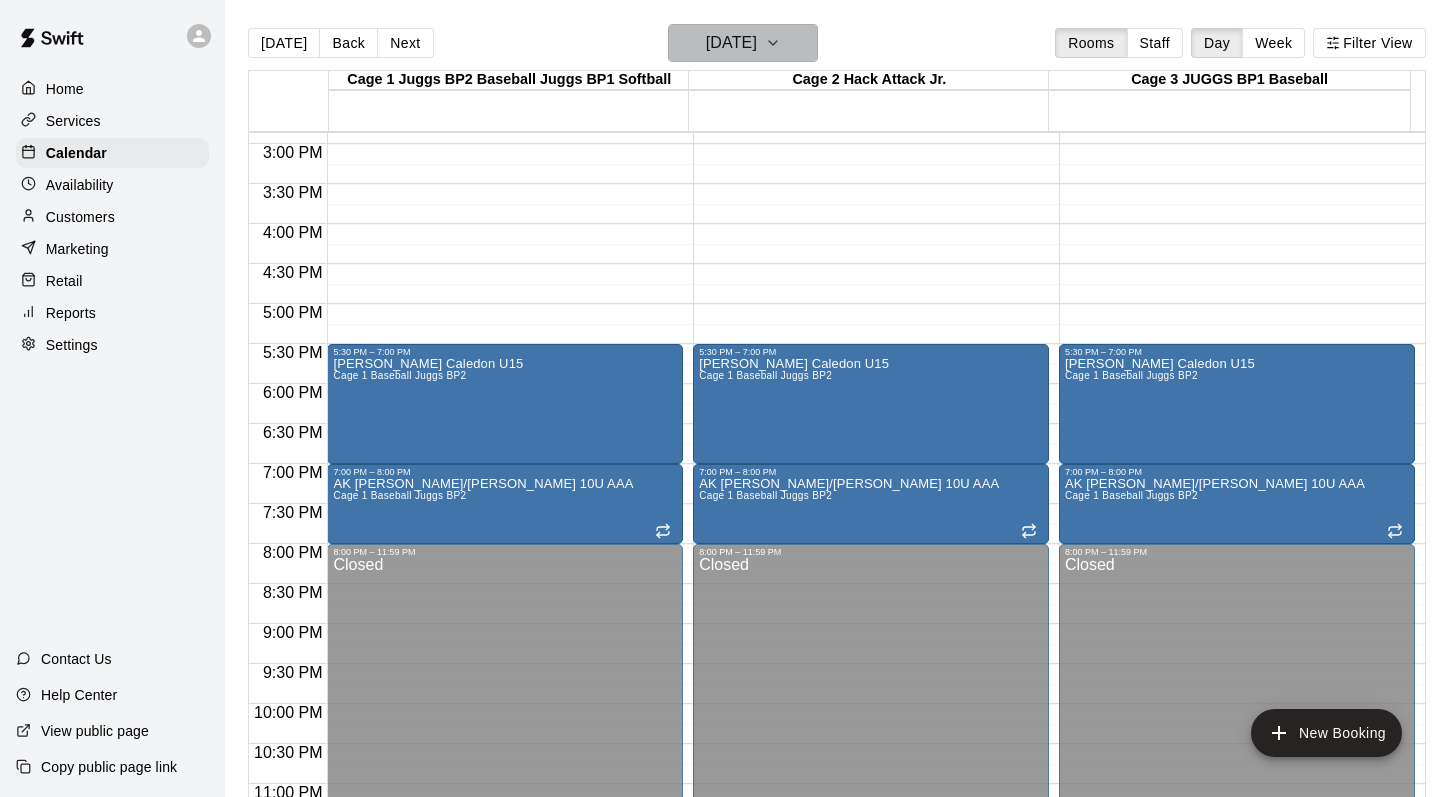 click 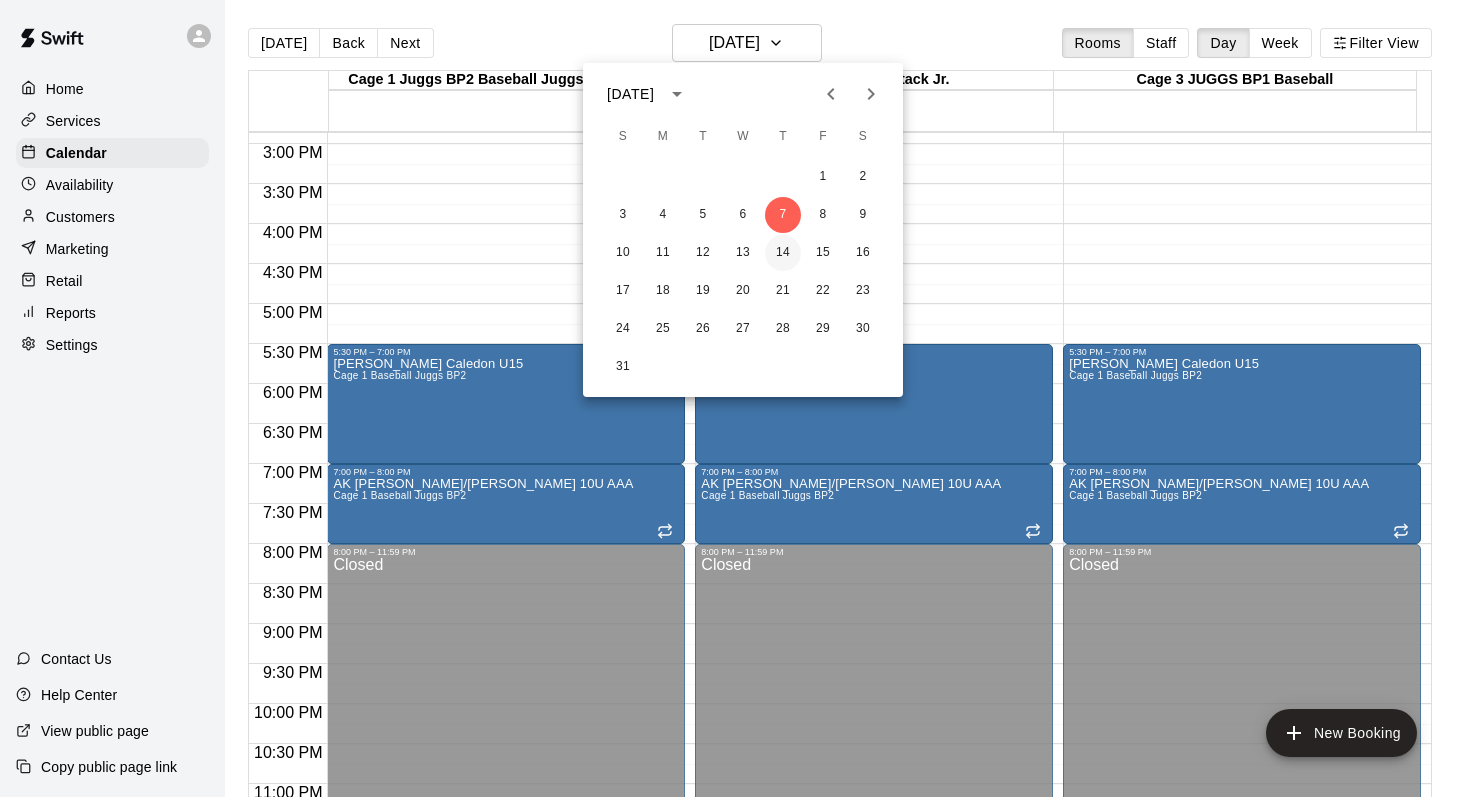 click on "14" at bounding box center [783, 253] 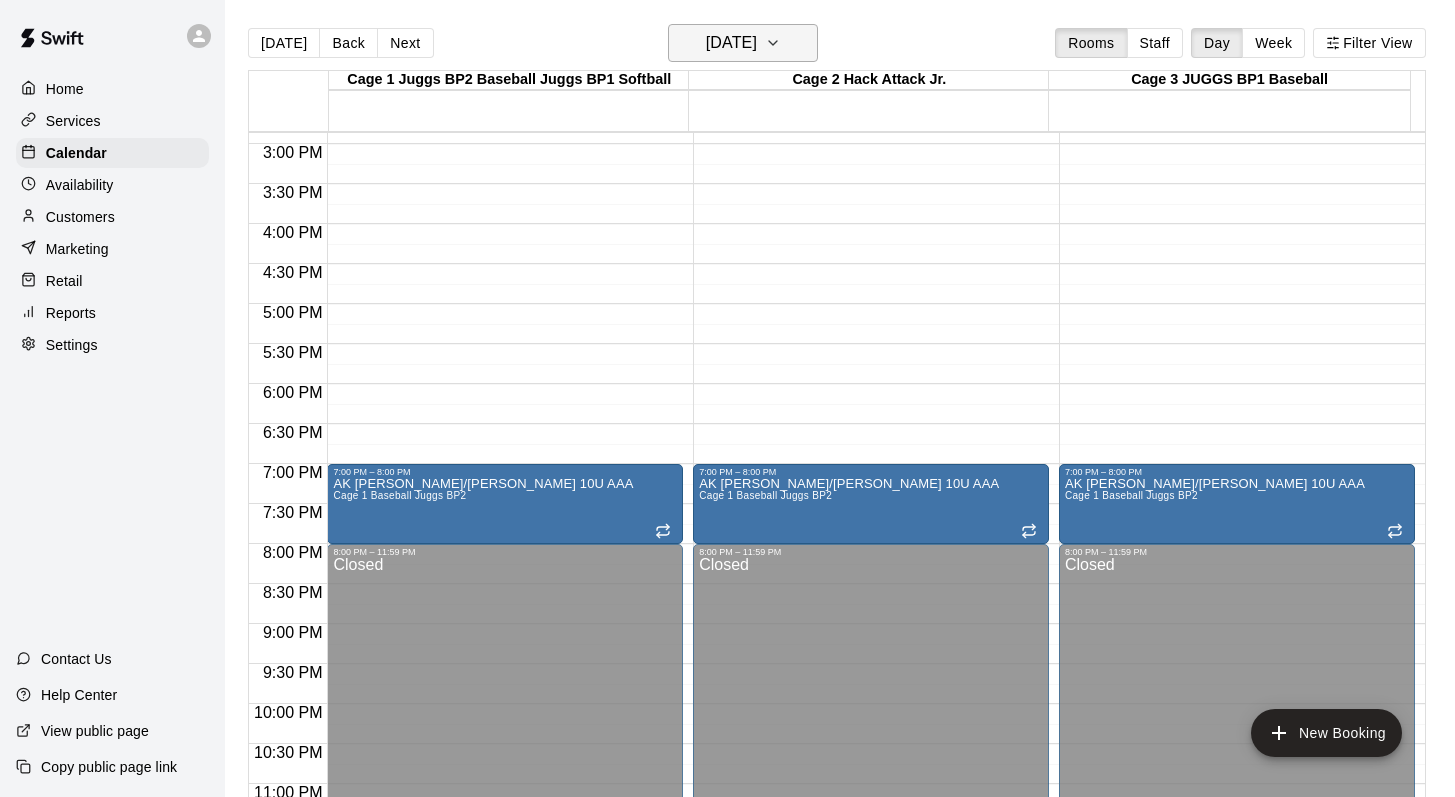 click 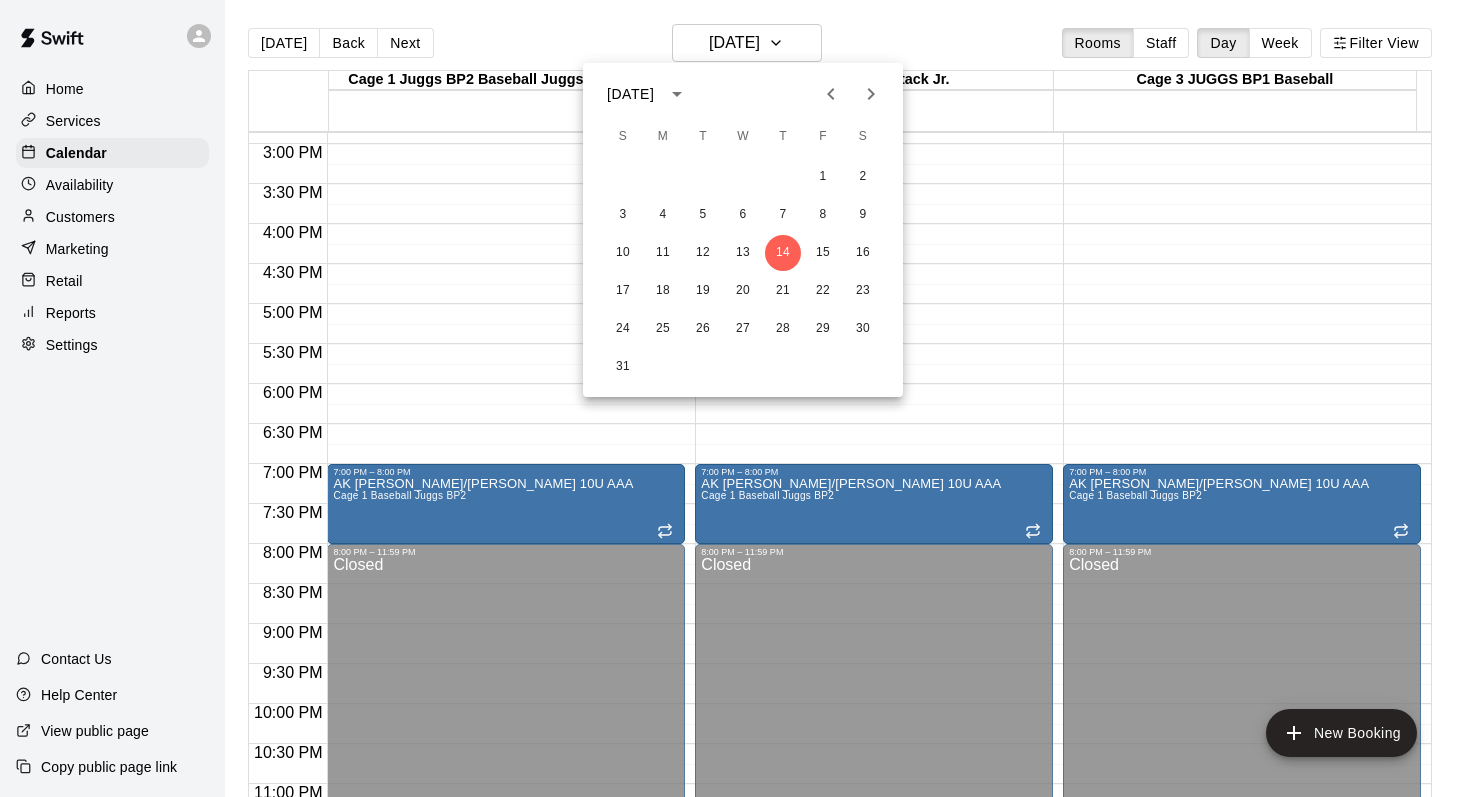 click 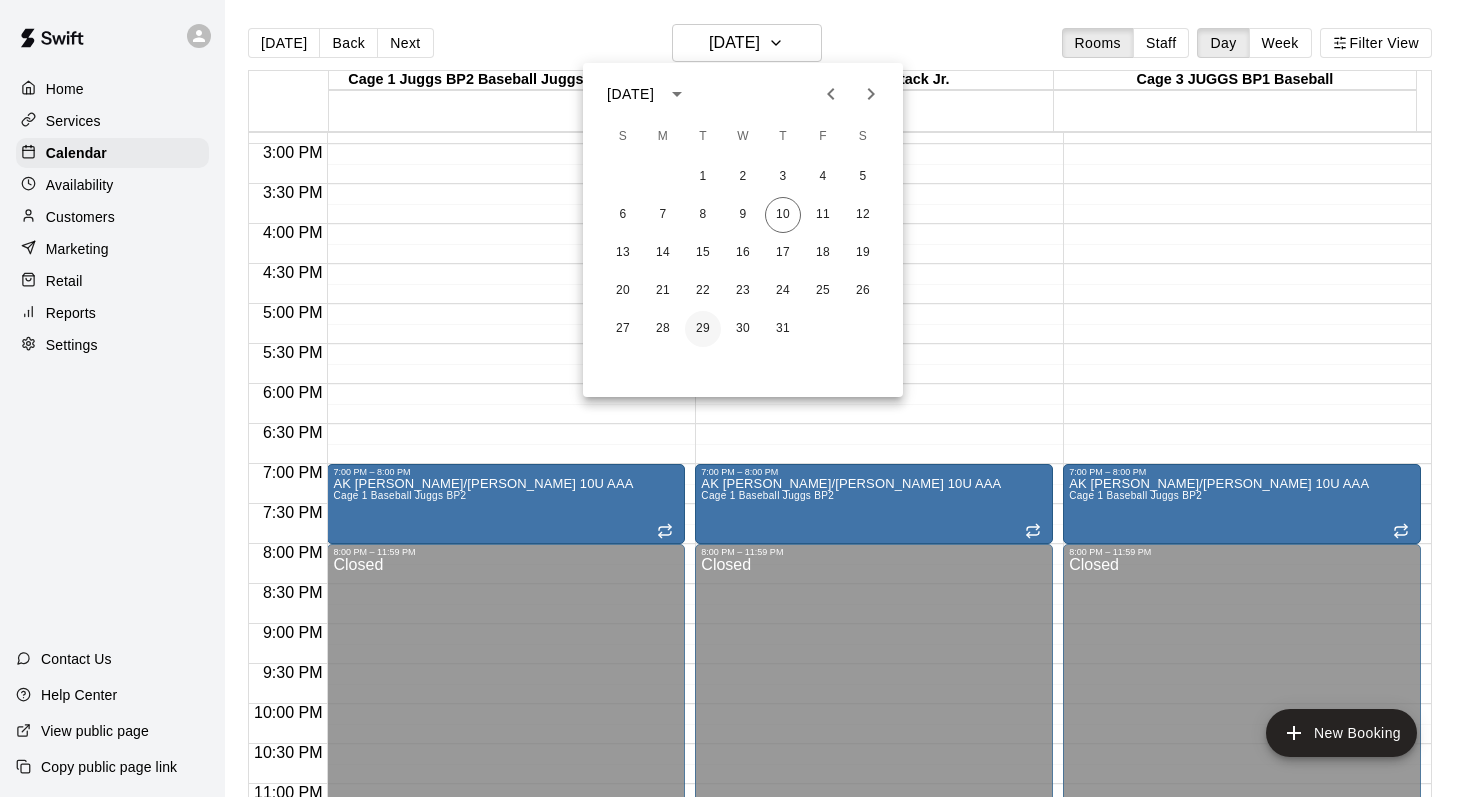 click on "29" at bounding box center [703, 329] 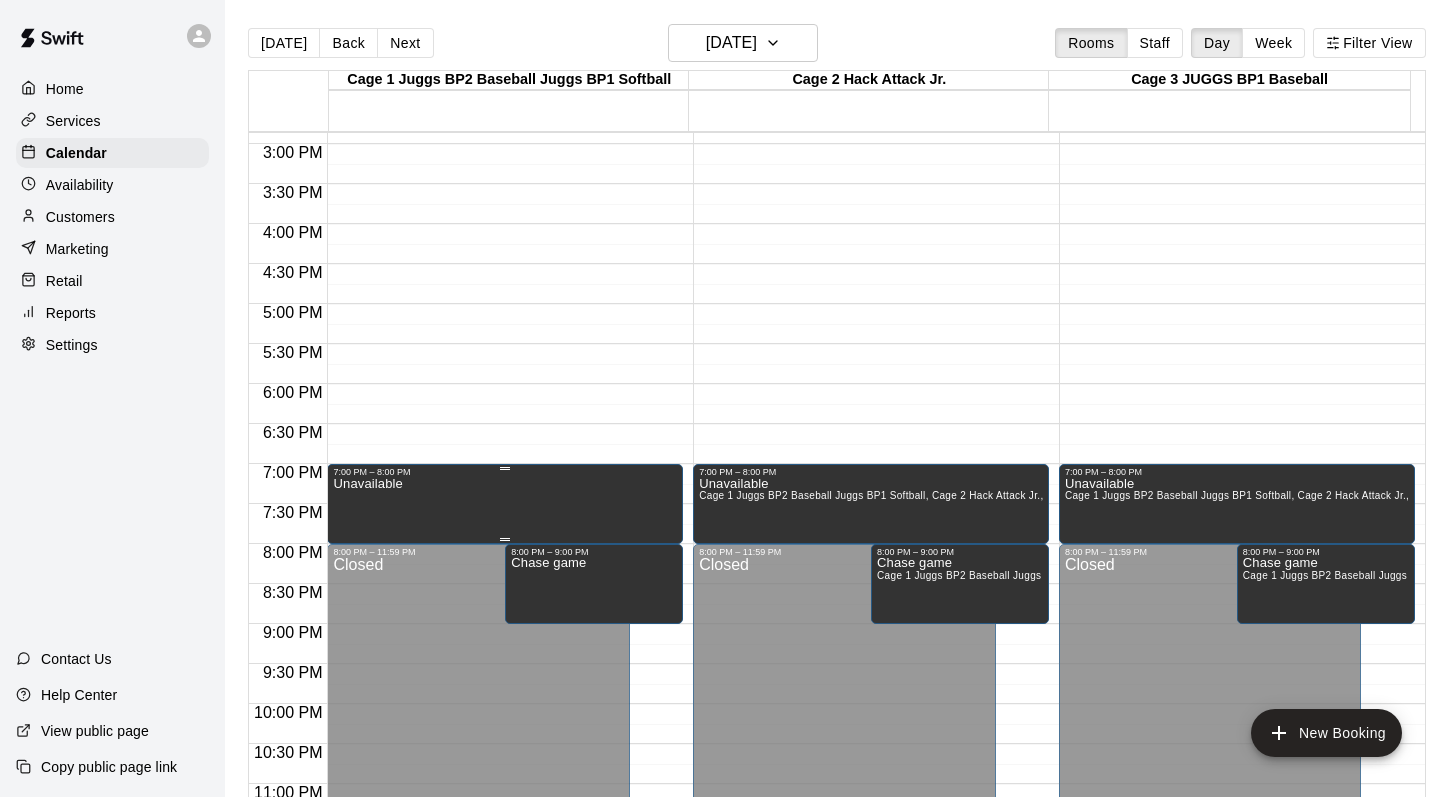 click on "Unavailable" at bounding box center (505, 875) 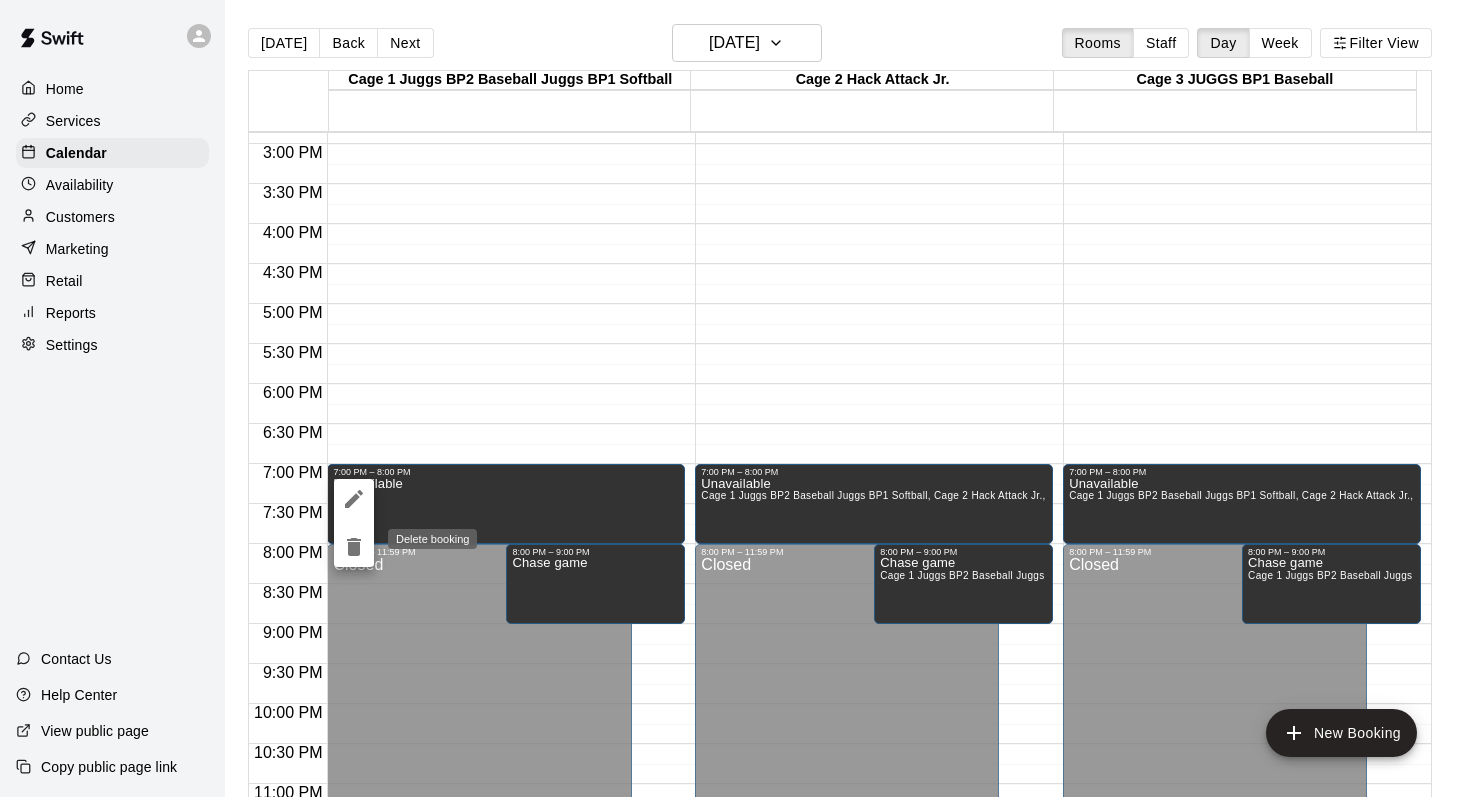 click at bounding box center (354, 547) 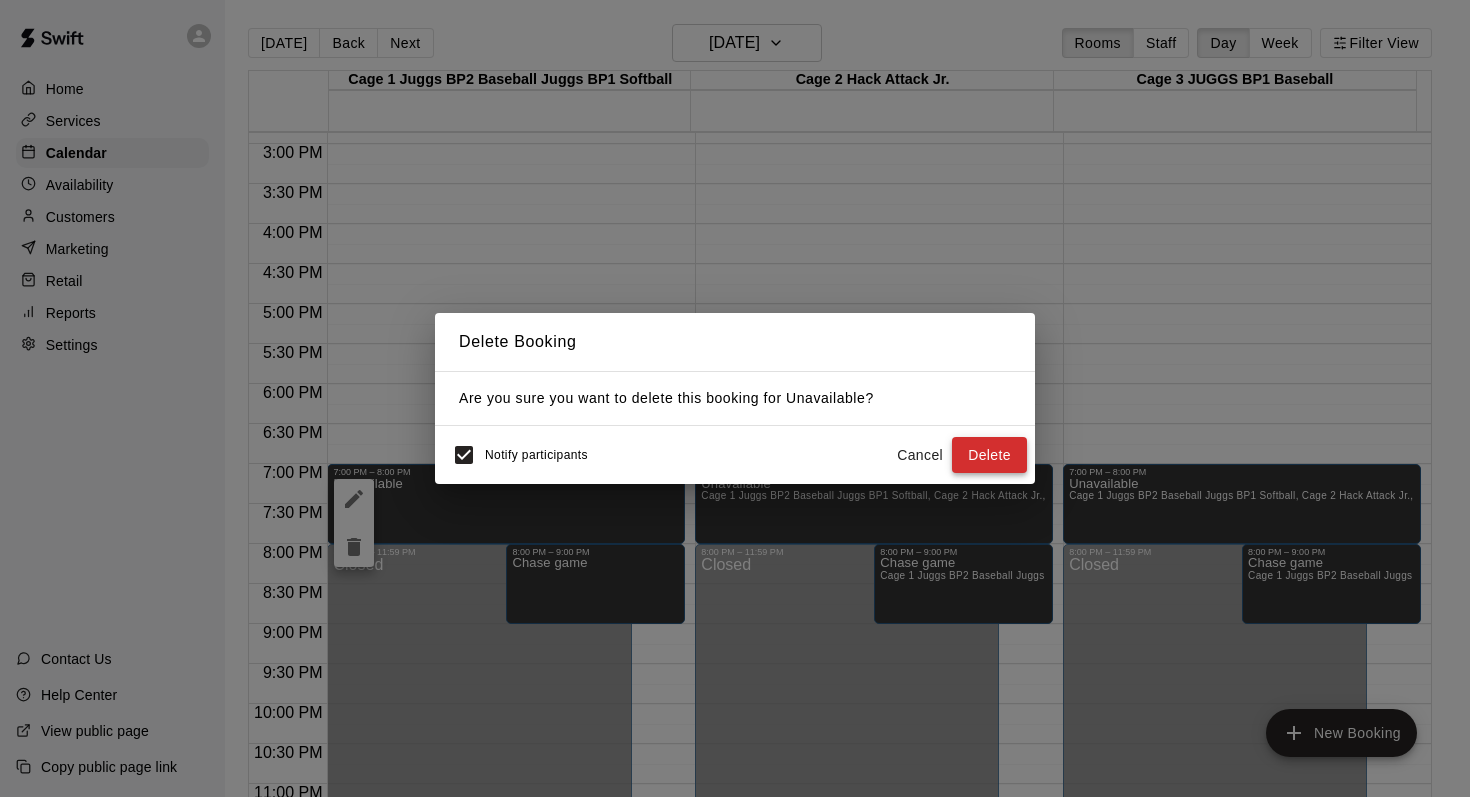 click on "Delete" at bounding box center [989, 455] 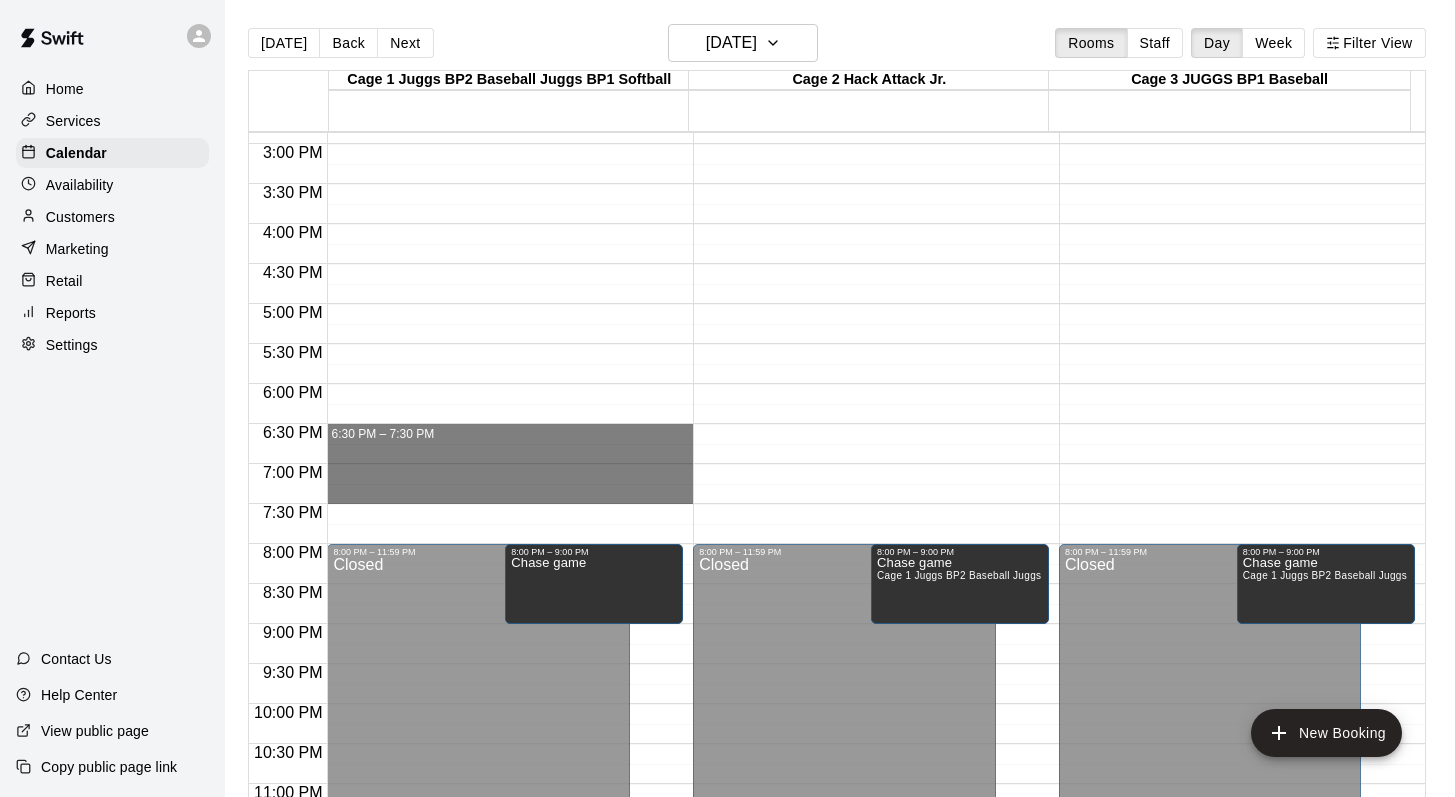 drag, startPoint x: 373, startPoint y: 432, endPoint x: 364, endPoint y: 467, distance: 36.138622 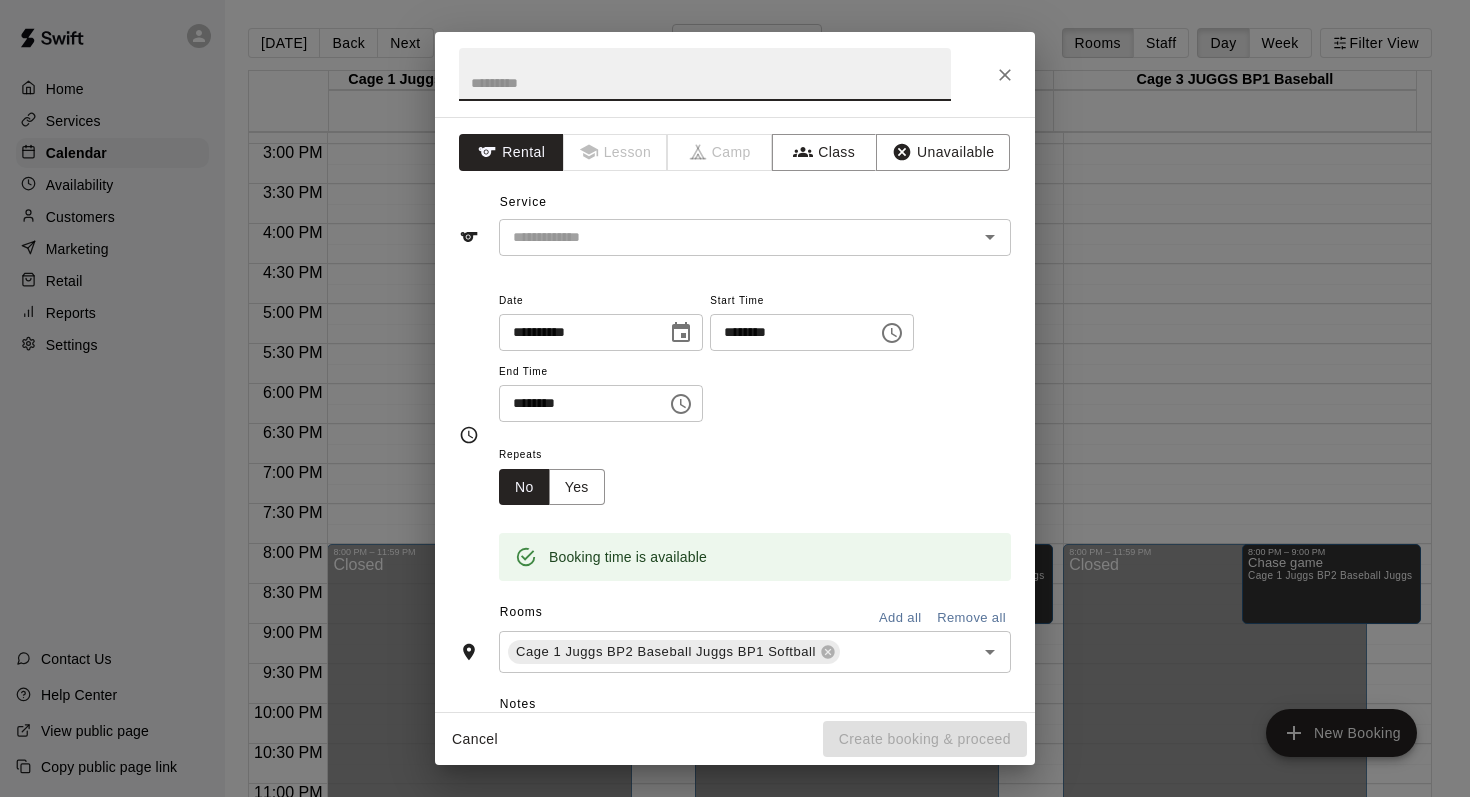 type on "*" 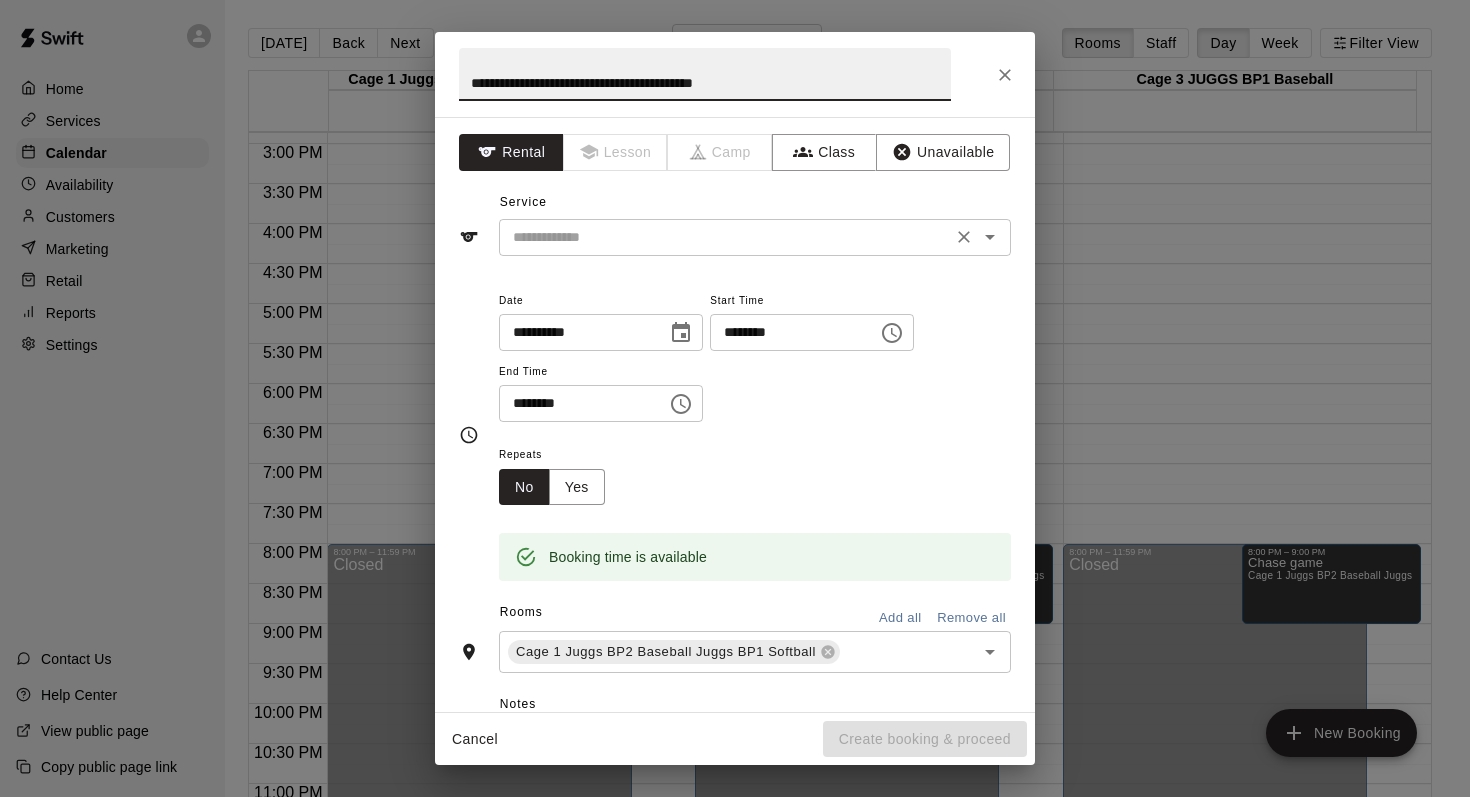 click on "​" at bounding box center (755, 237) 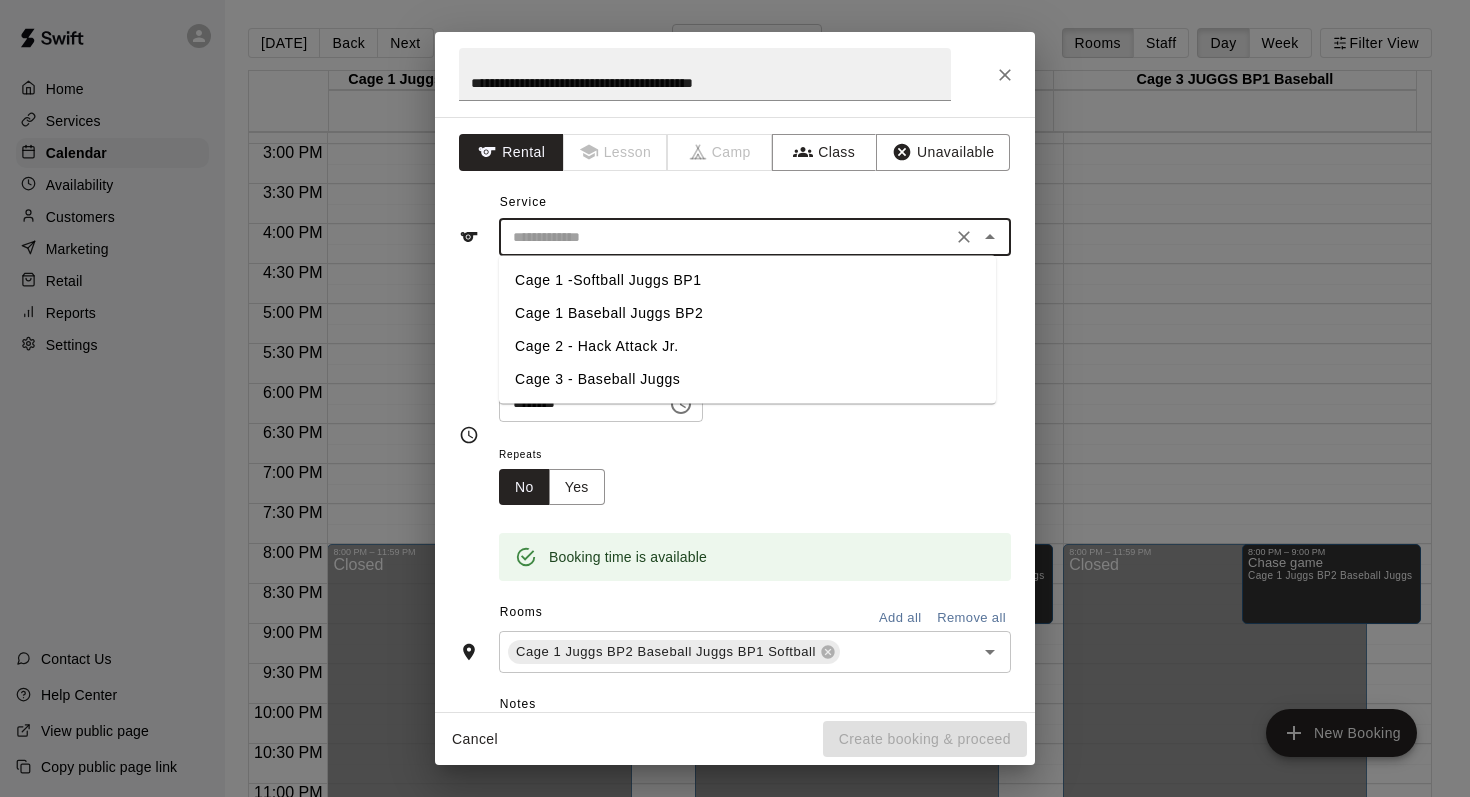 click 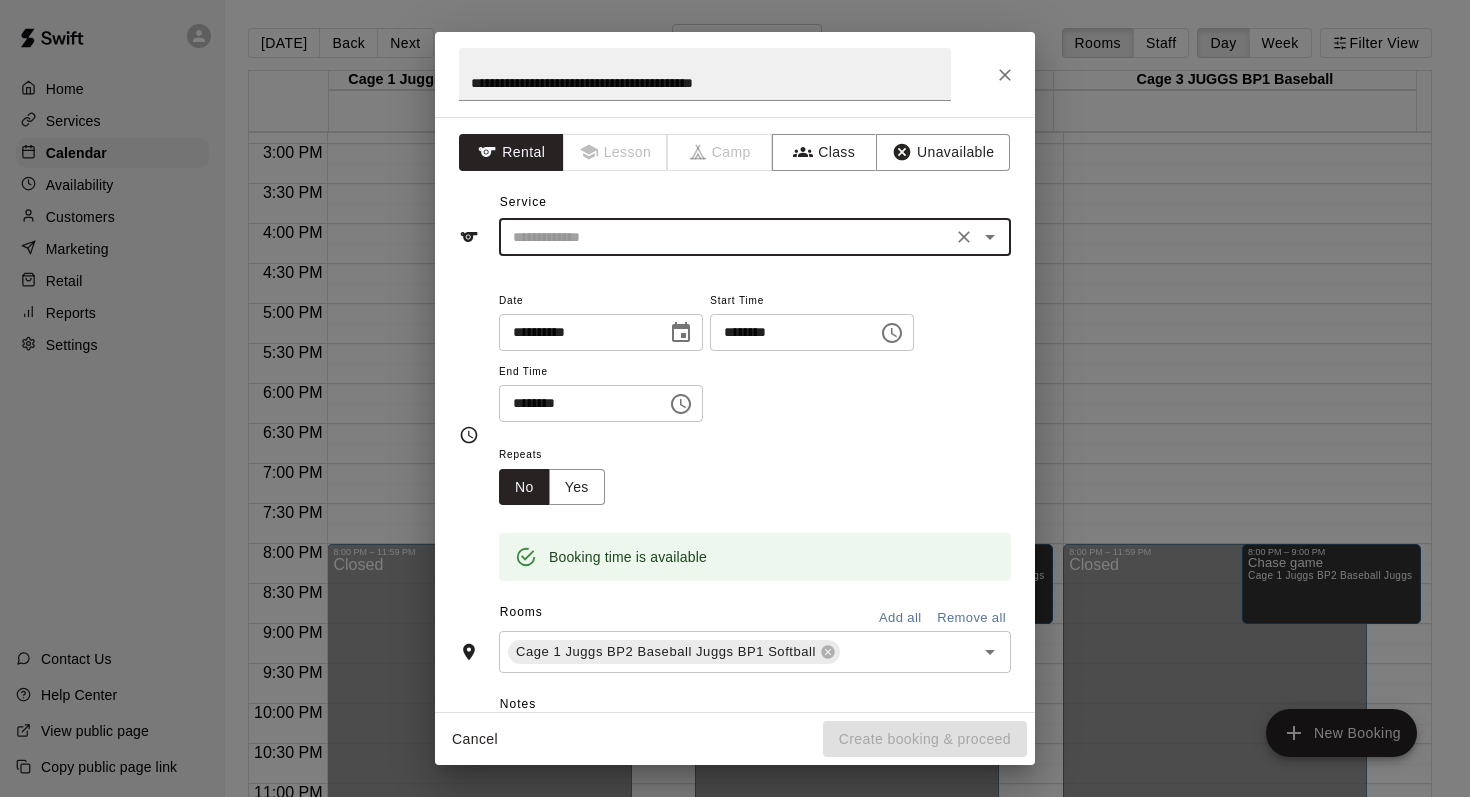 click 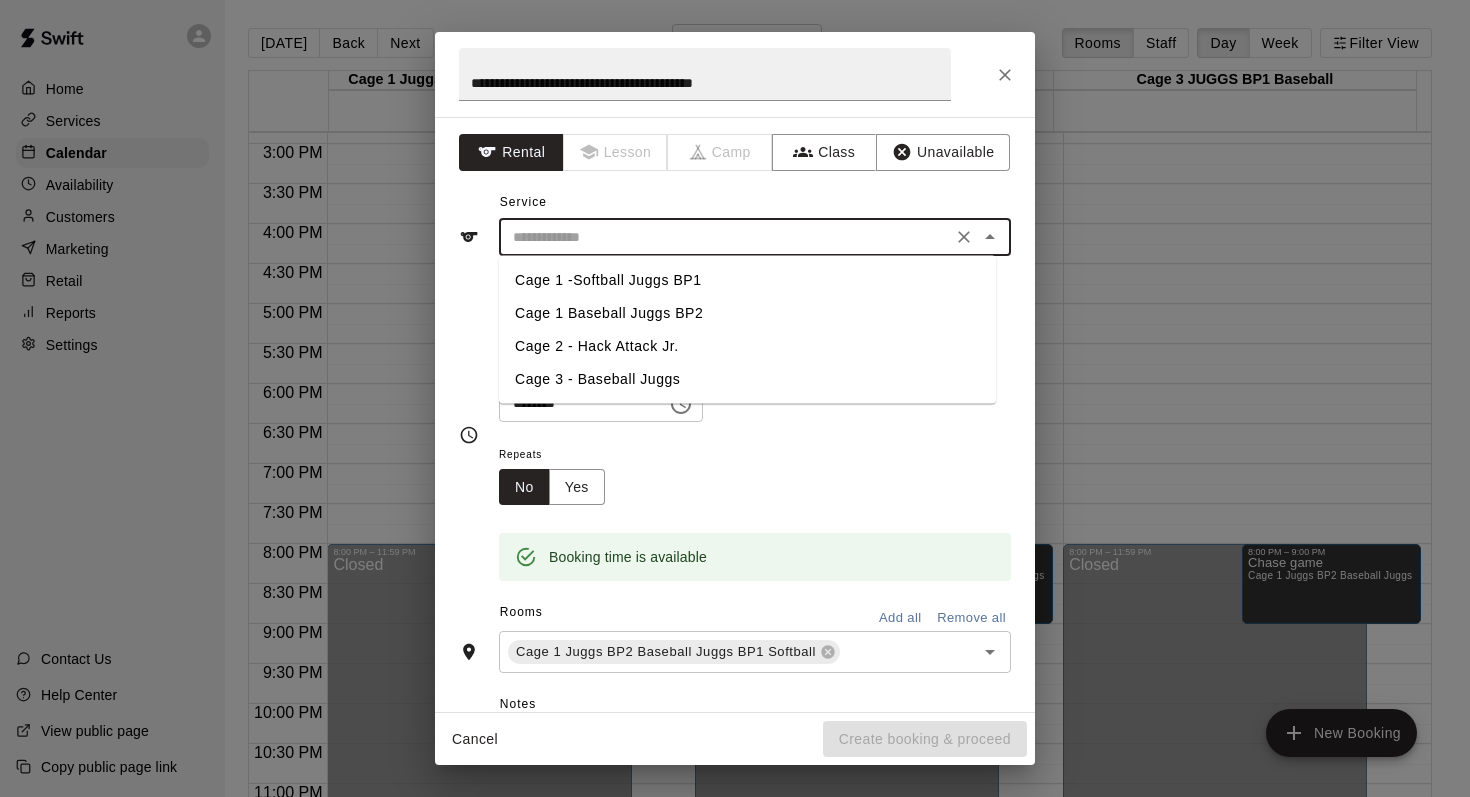 click on "Cage 1 Baseball Juggs BP2" at bounding box center (747, 313) 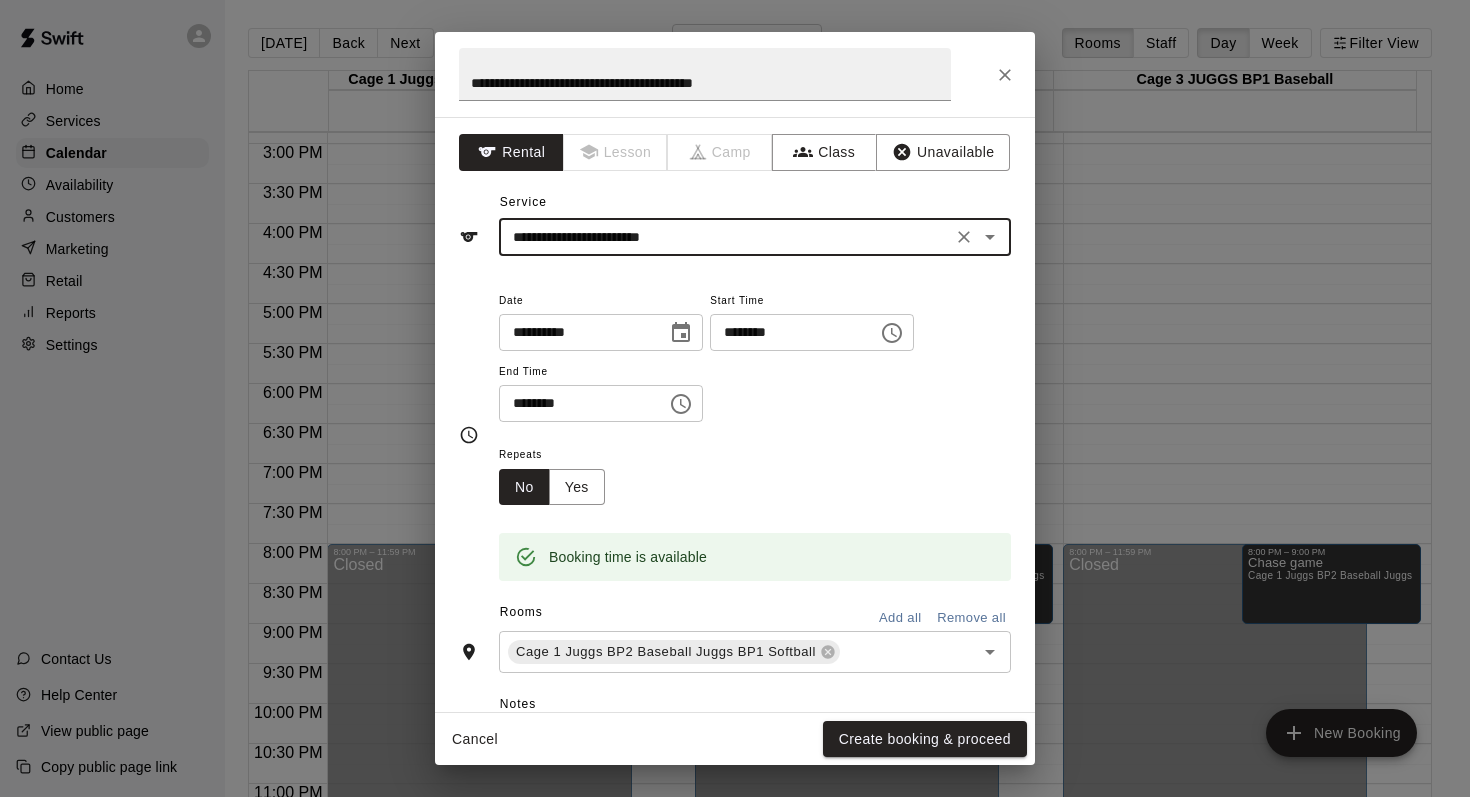click on "Rooms Add all Remove all" at bounding box center [735, 614] 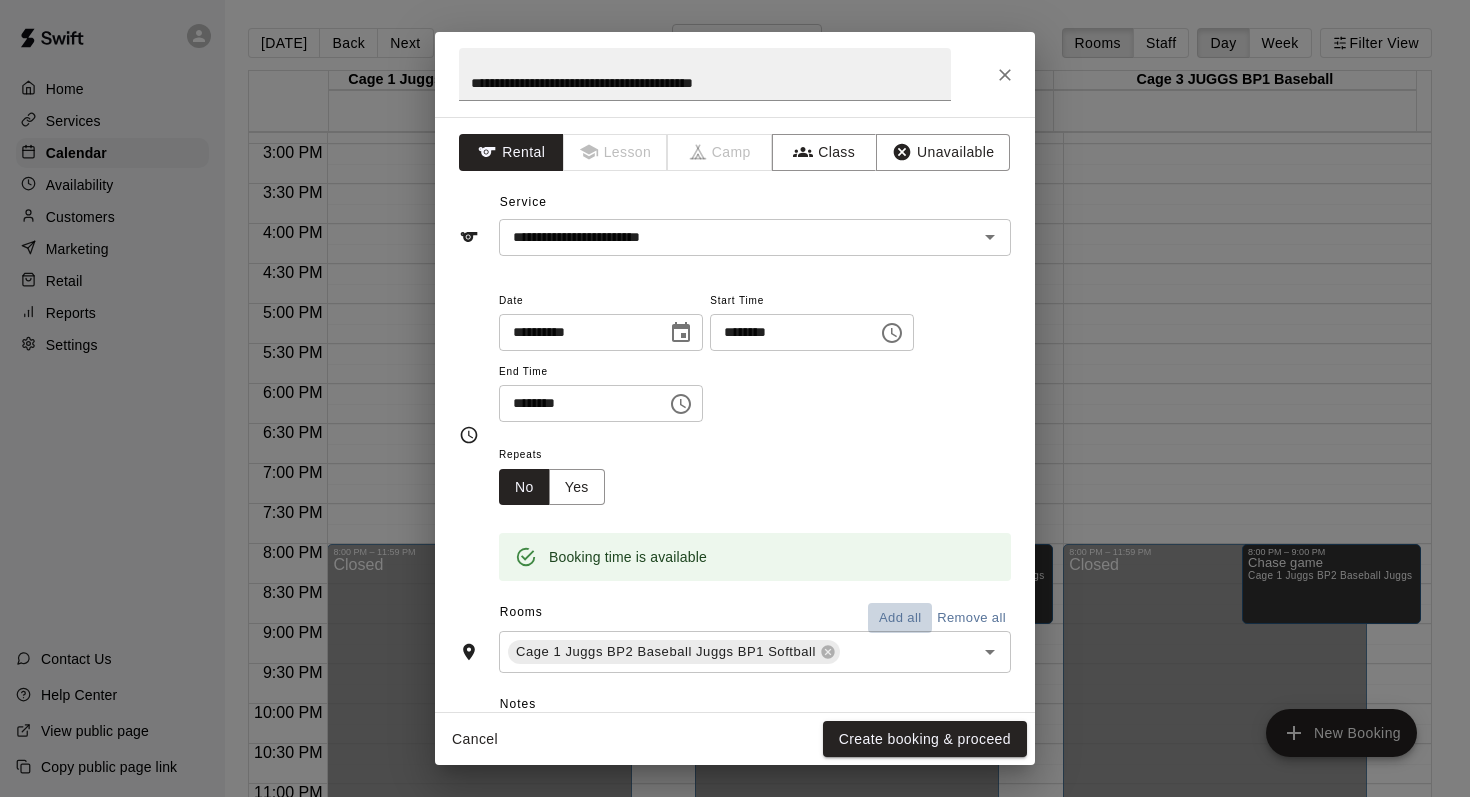 click on "Add all" at bounding box center [900, 618] 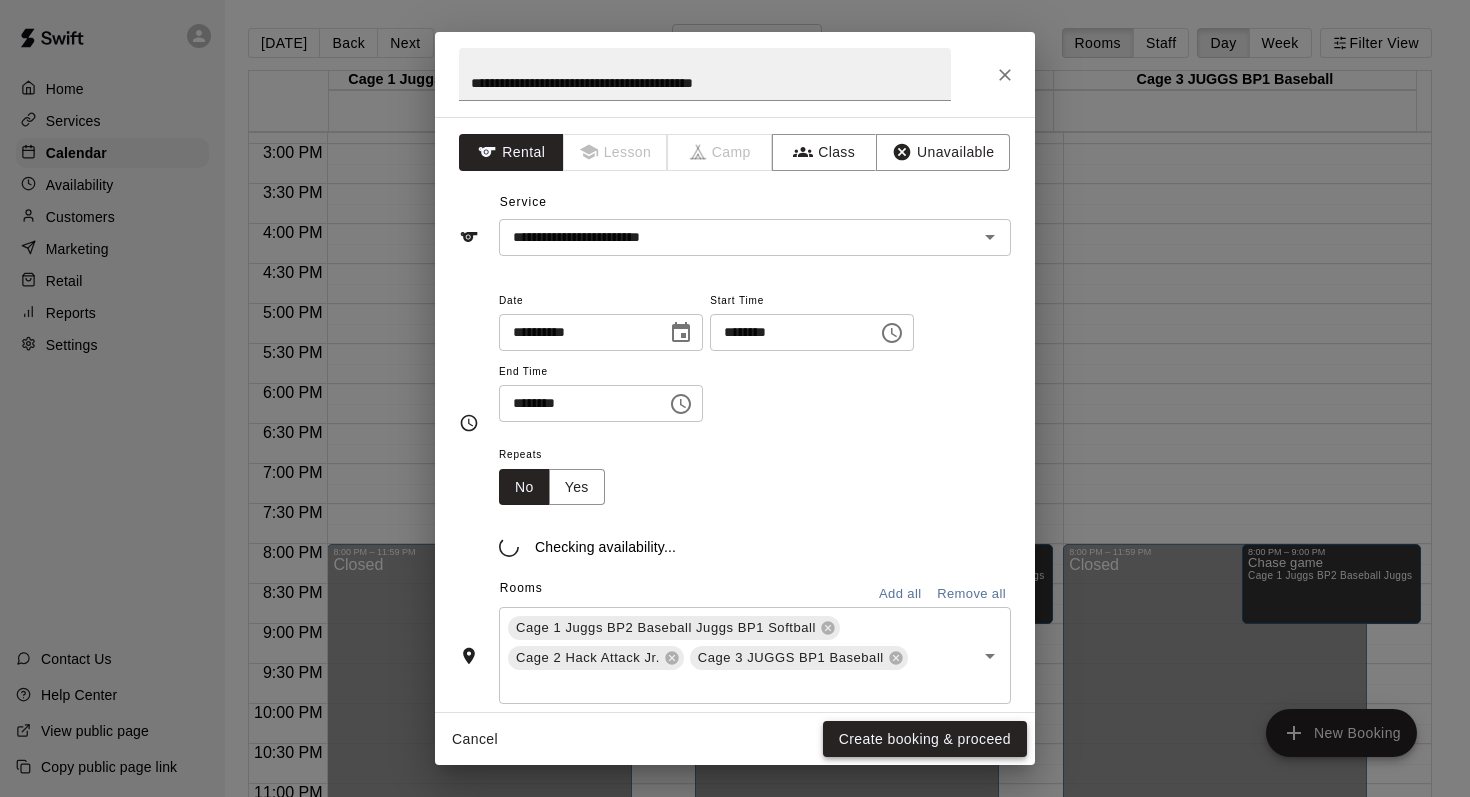 click on "Create booking & proceed" at bounding box center (925, 739) 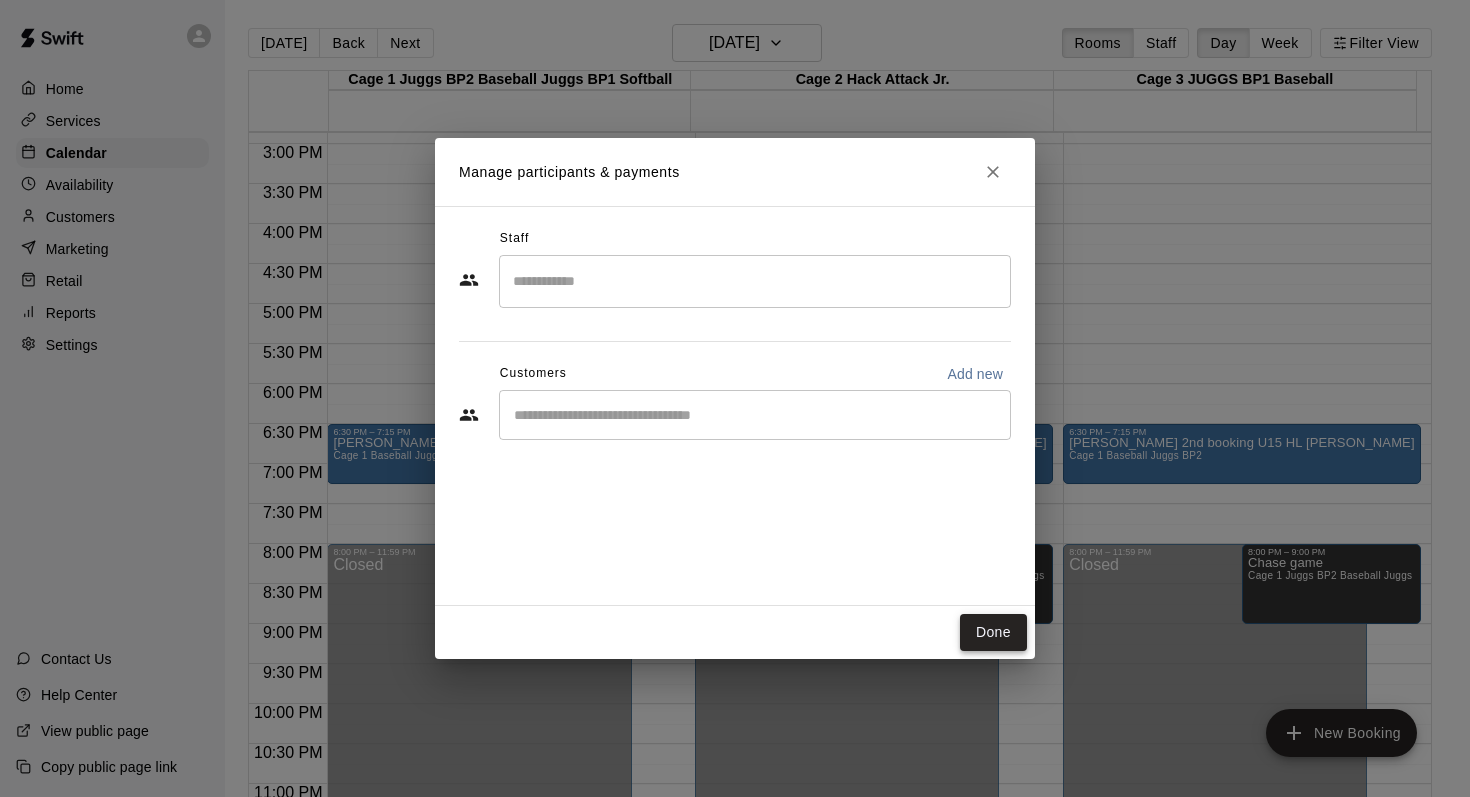 click on "Done" at bounding box center (993, 632) 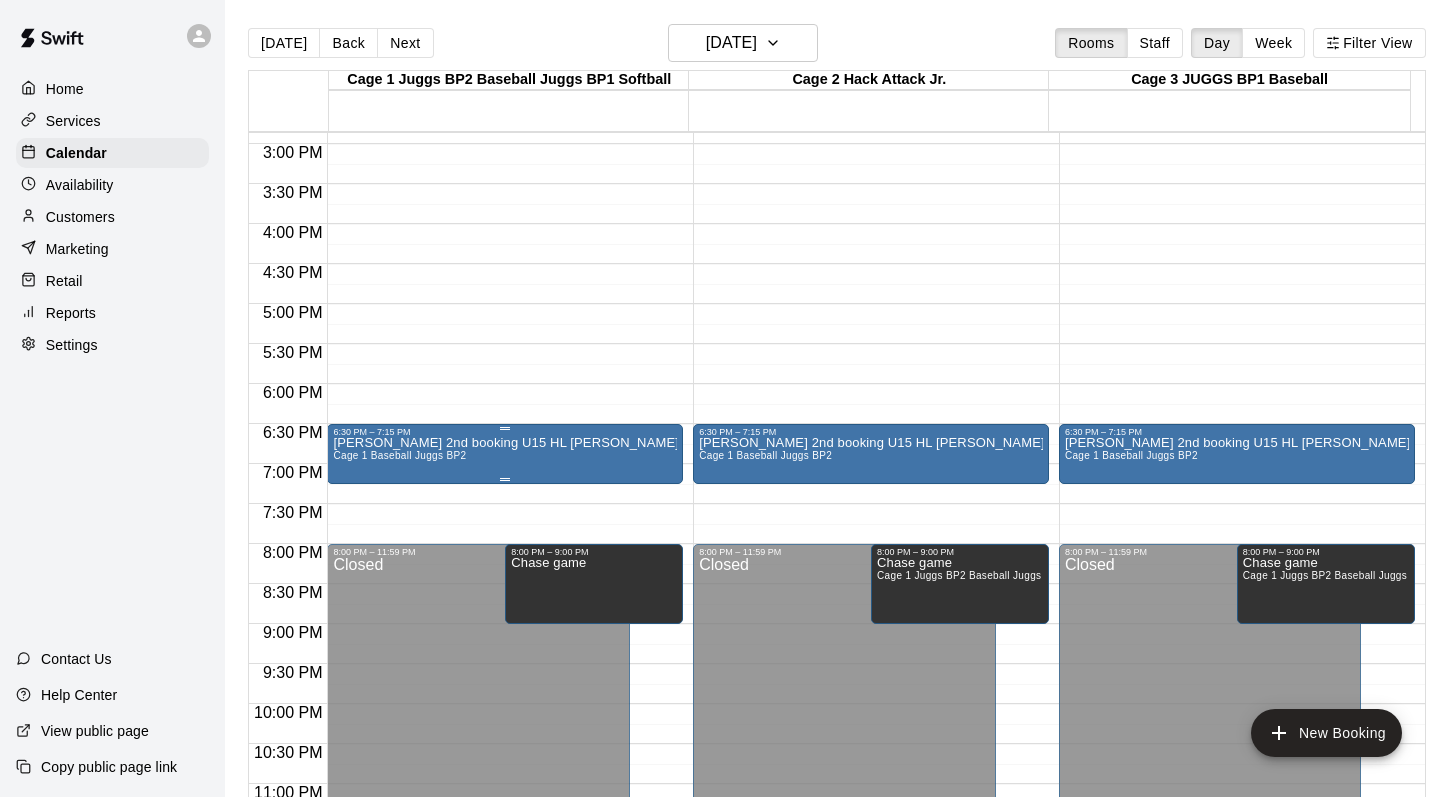 click on "Zack Beattie 2nd booking U15 HL Georgina pmt" at bounding box center (505, 443) 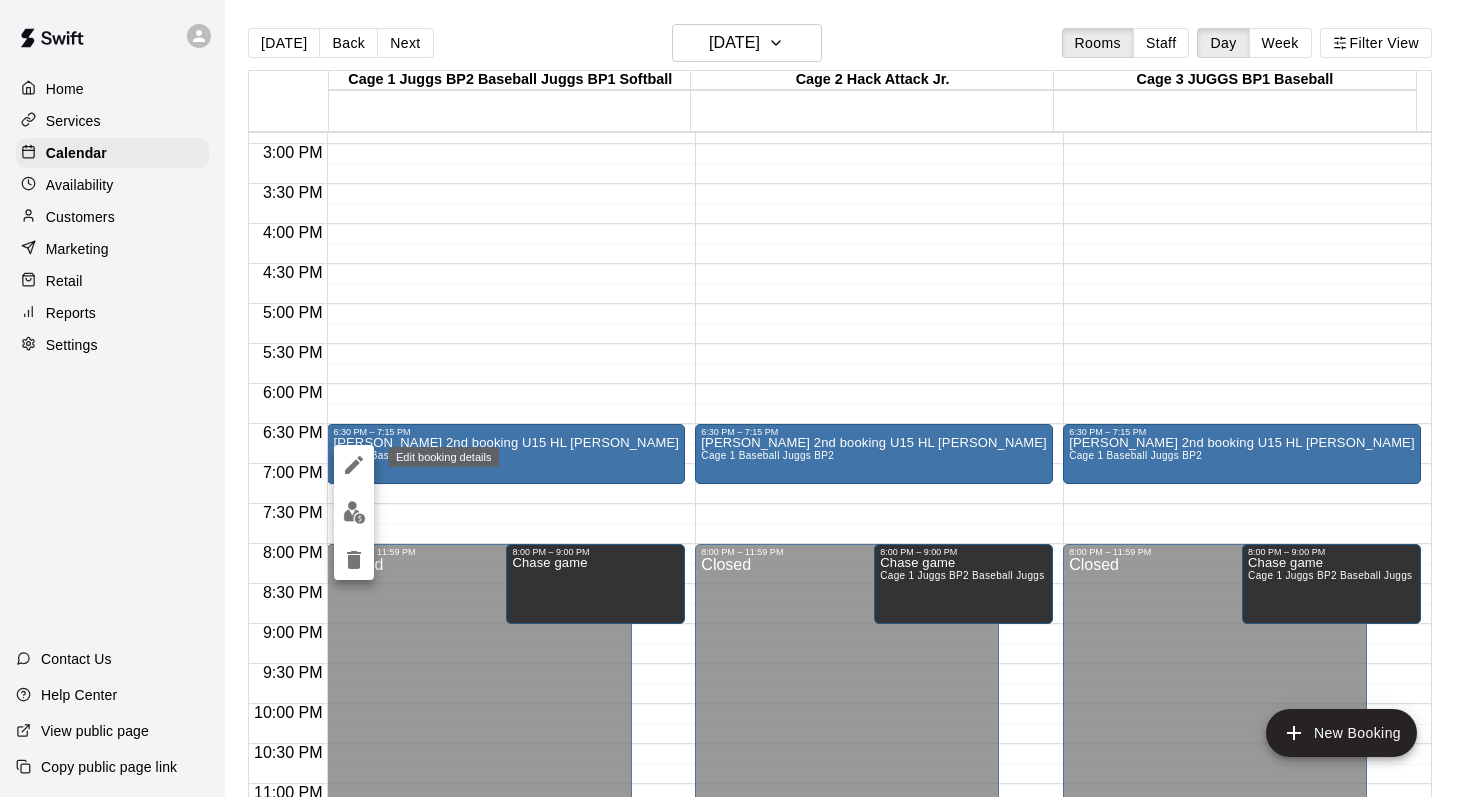 click 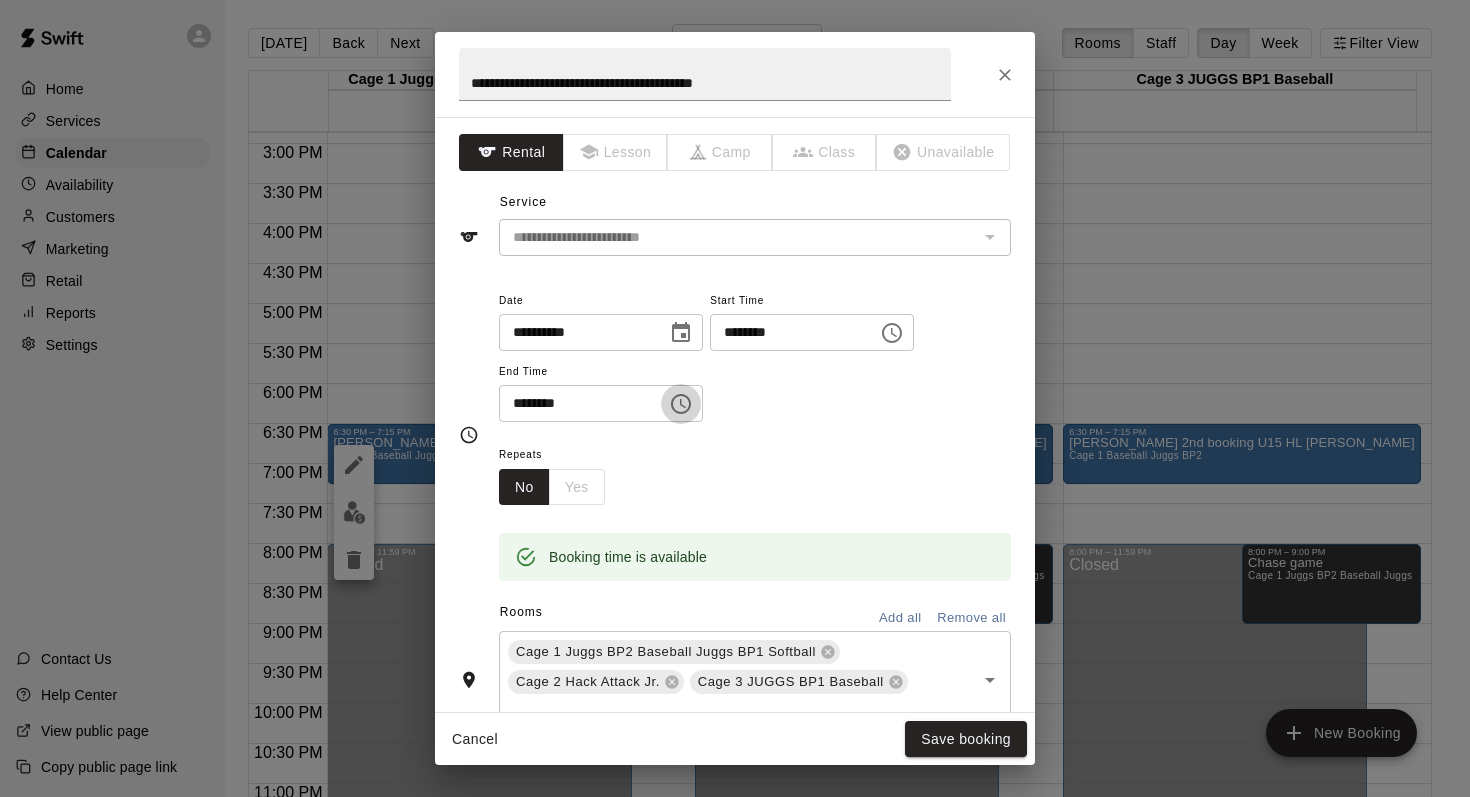 click 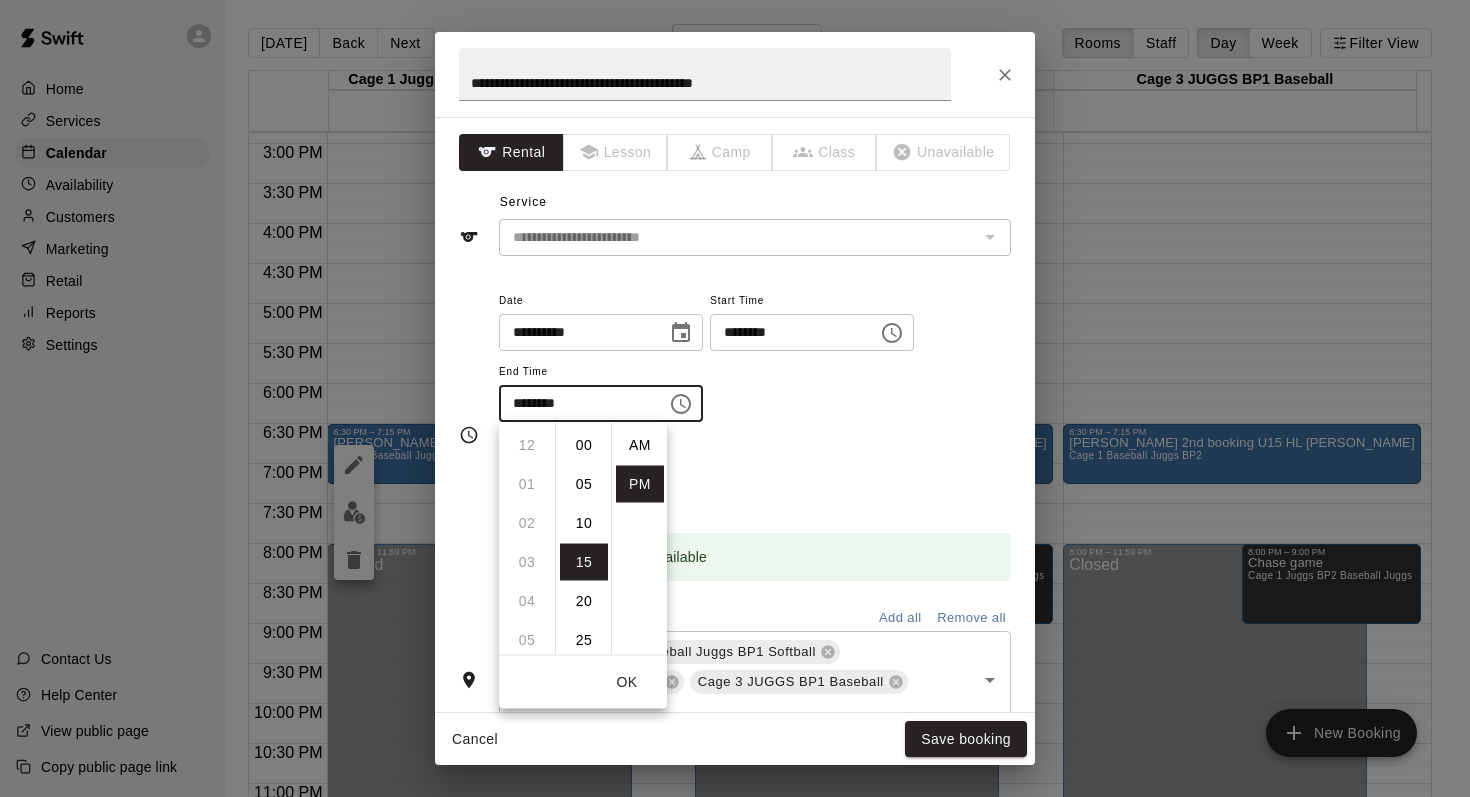 scroll, scrollTop: 273, scrollLeft: 0, axis: vertical 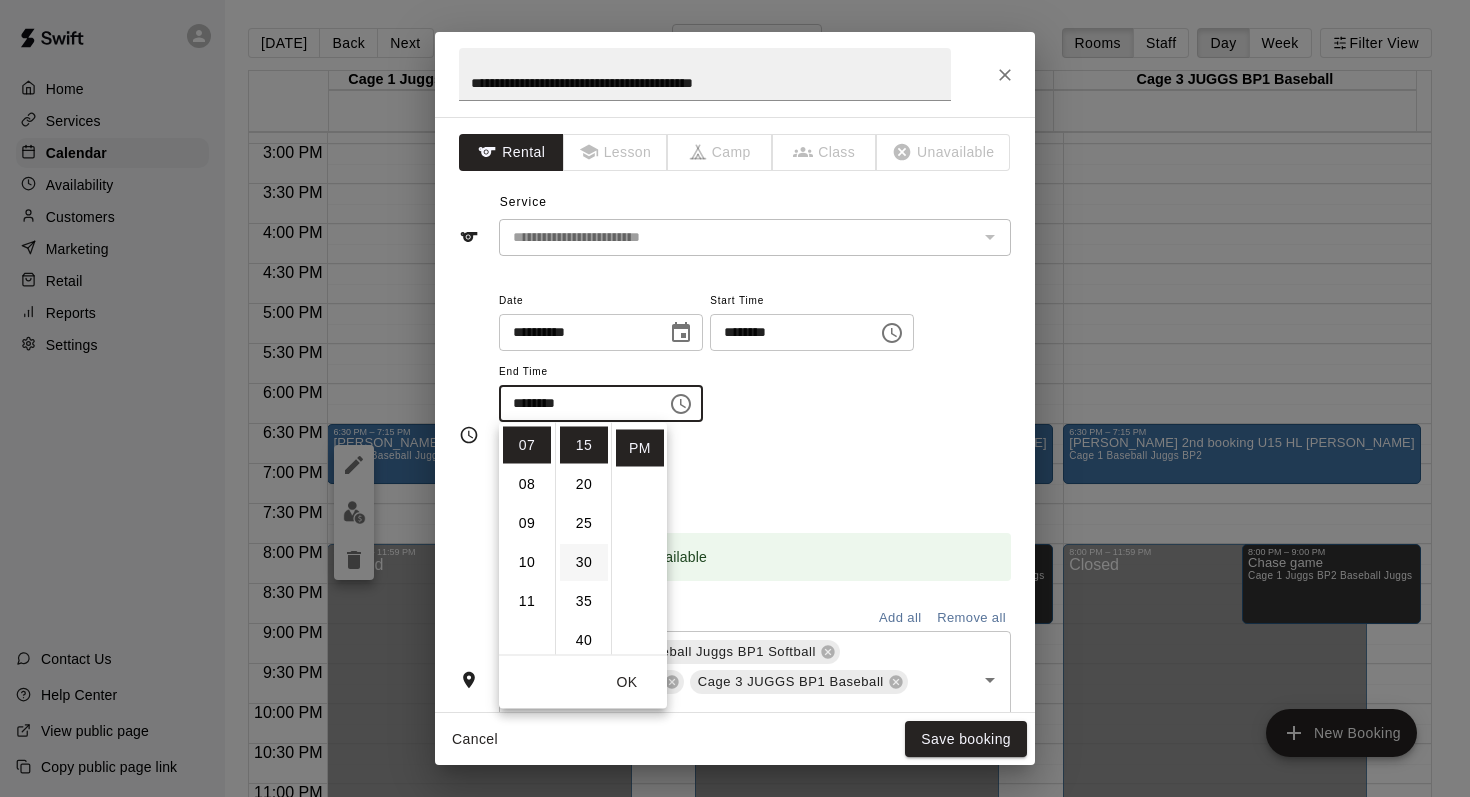 click on "30" at bounding box center [584, 562] 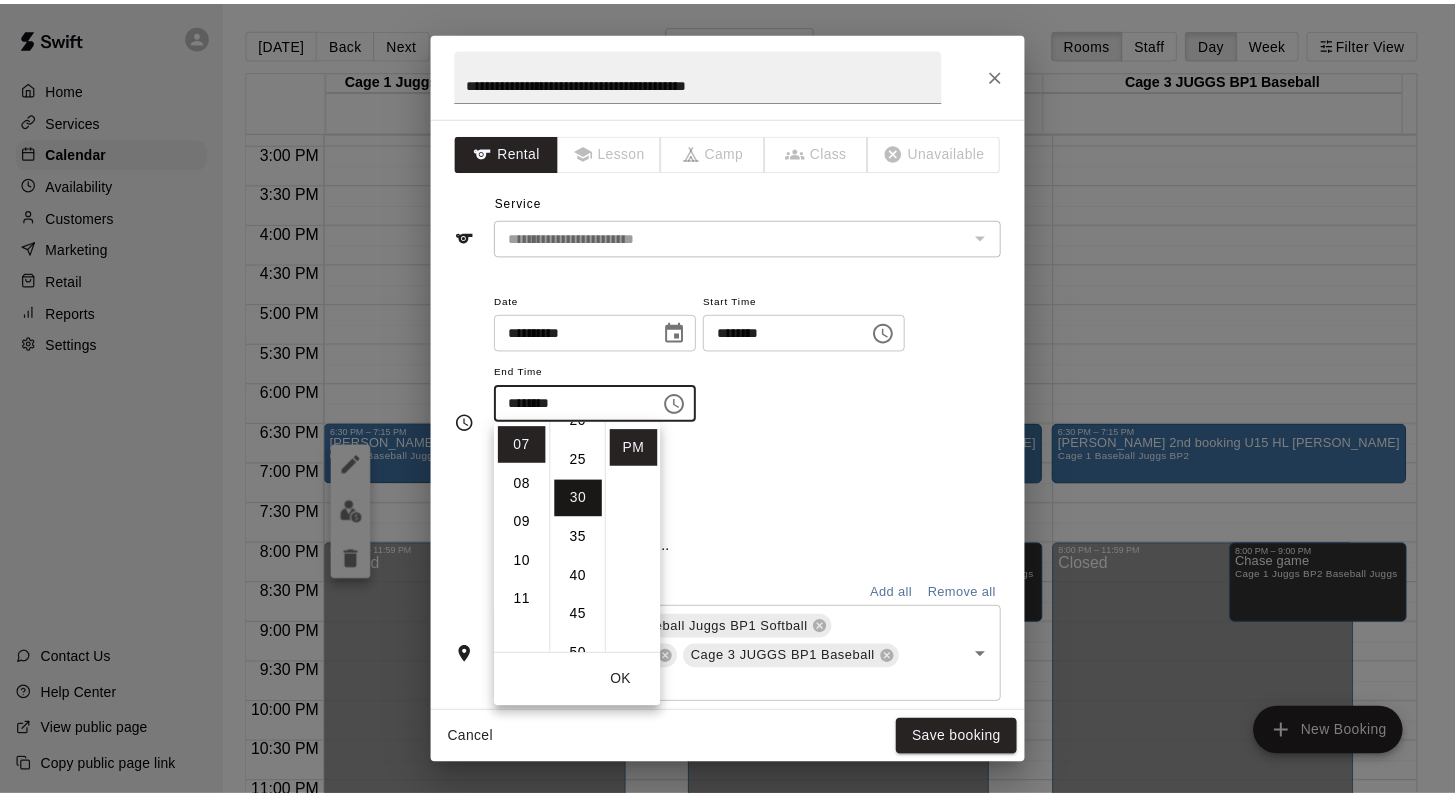 scroll, scrollTop: 234, scrollLeft: 0, axis: vertical 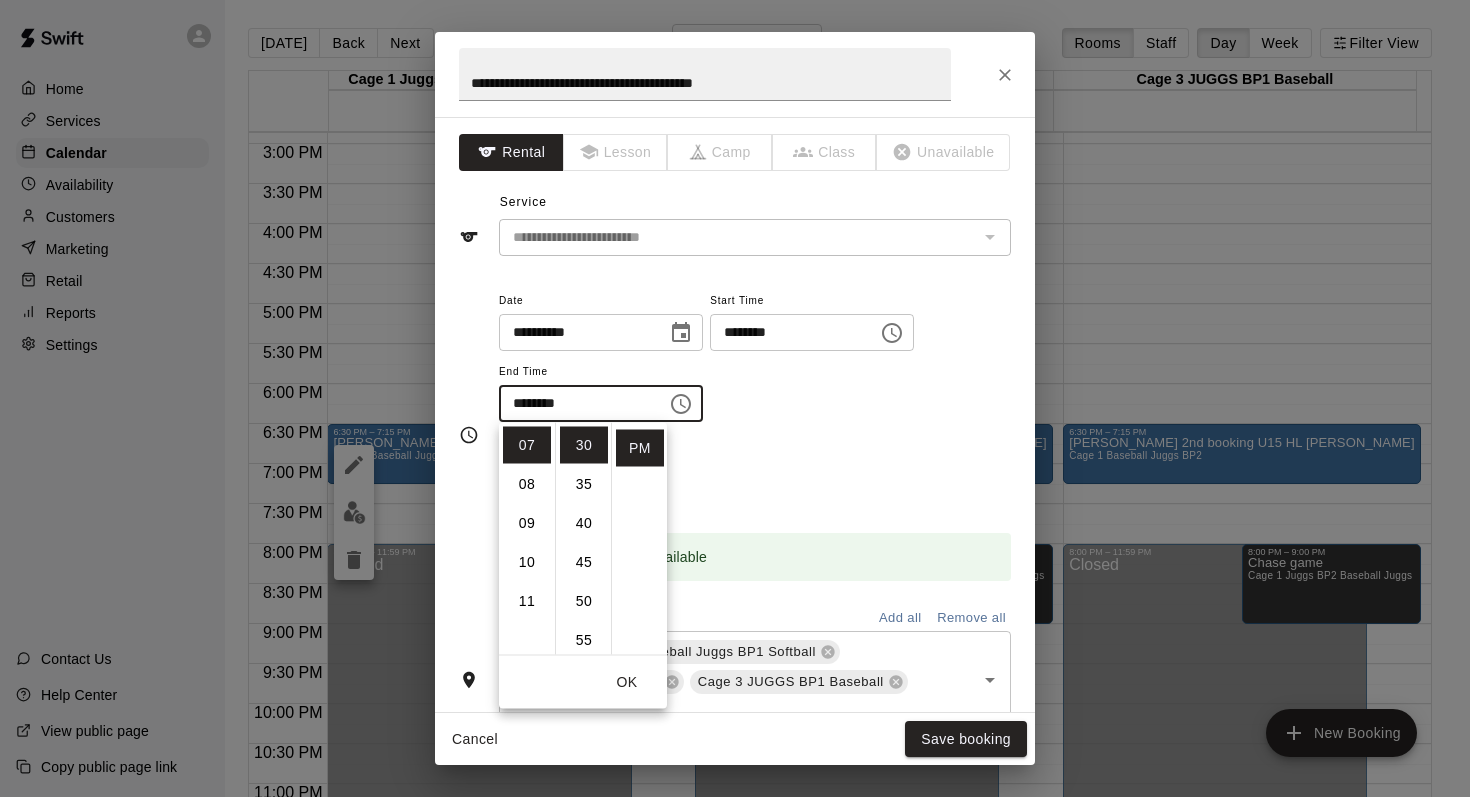 click on "Repeats No Yes" at bounding box center [755, 473] 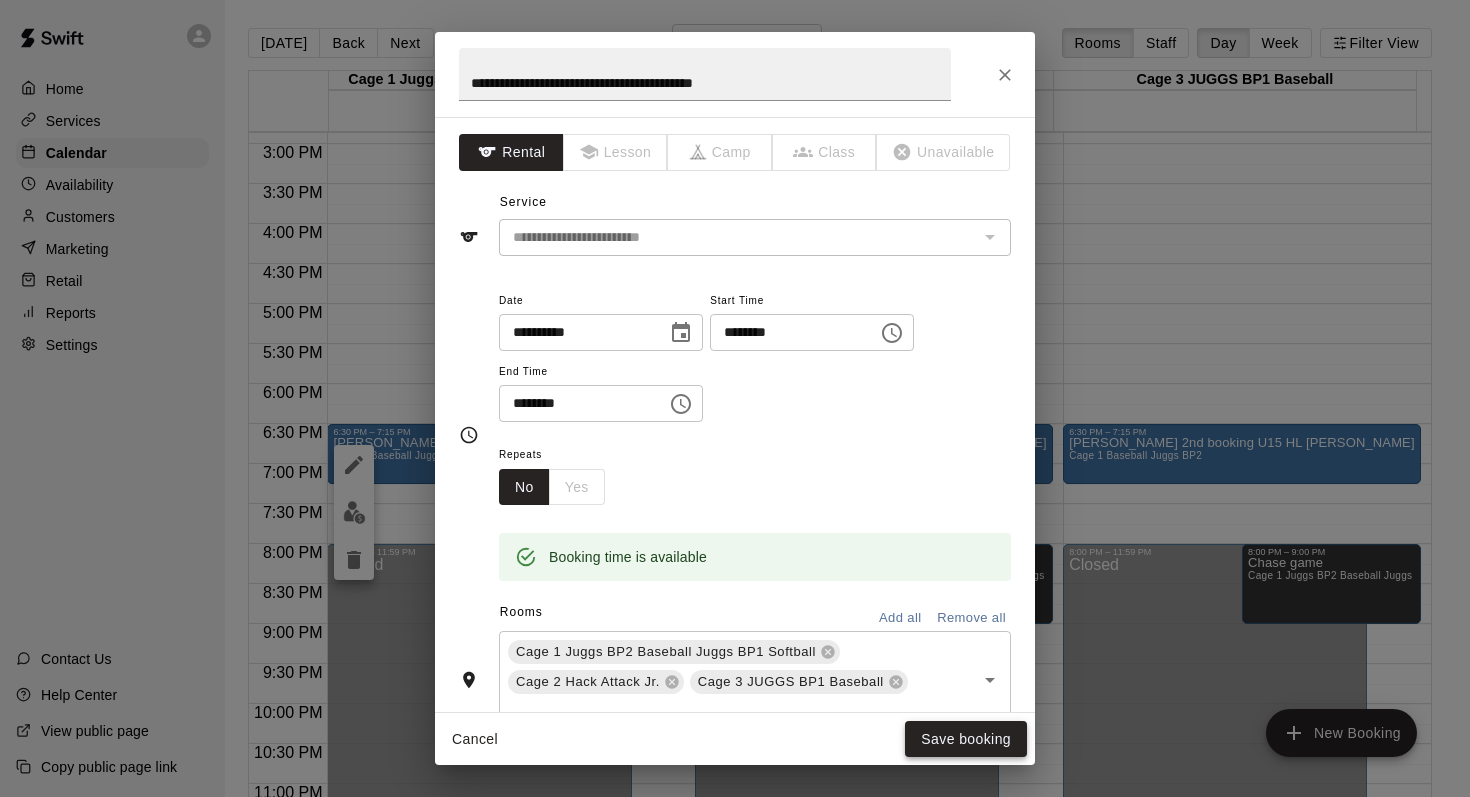 click on "Save booking" at bounding box center [966, 739] 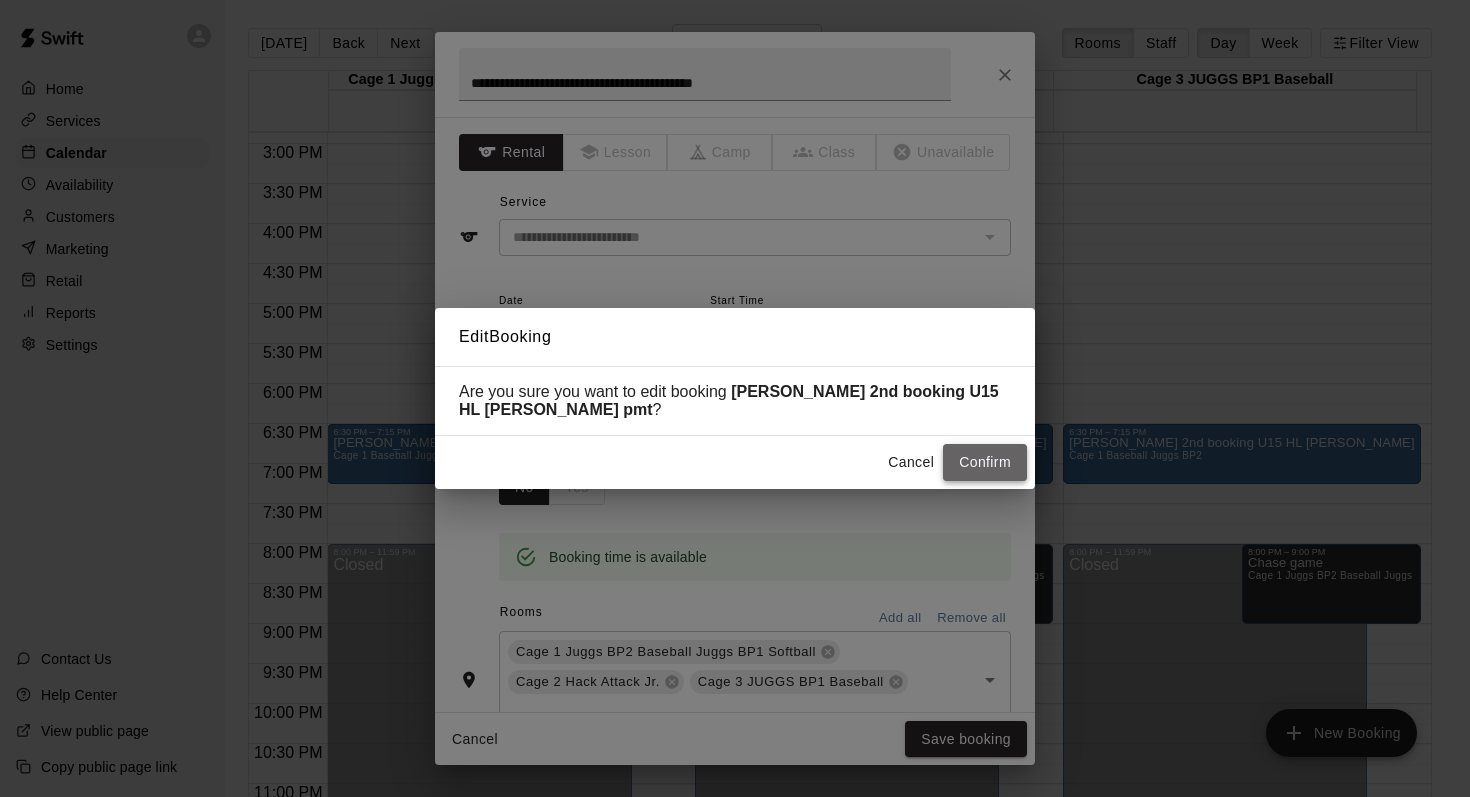 click on "Confirm" at bounding box center (985, 462) 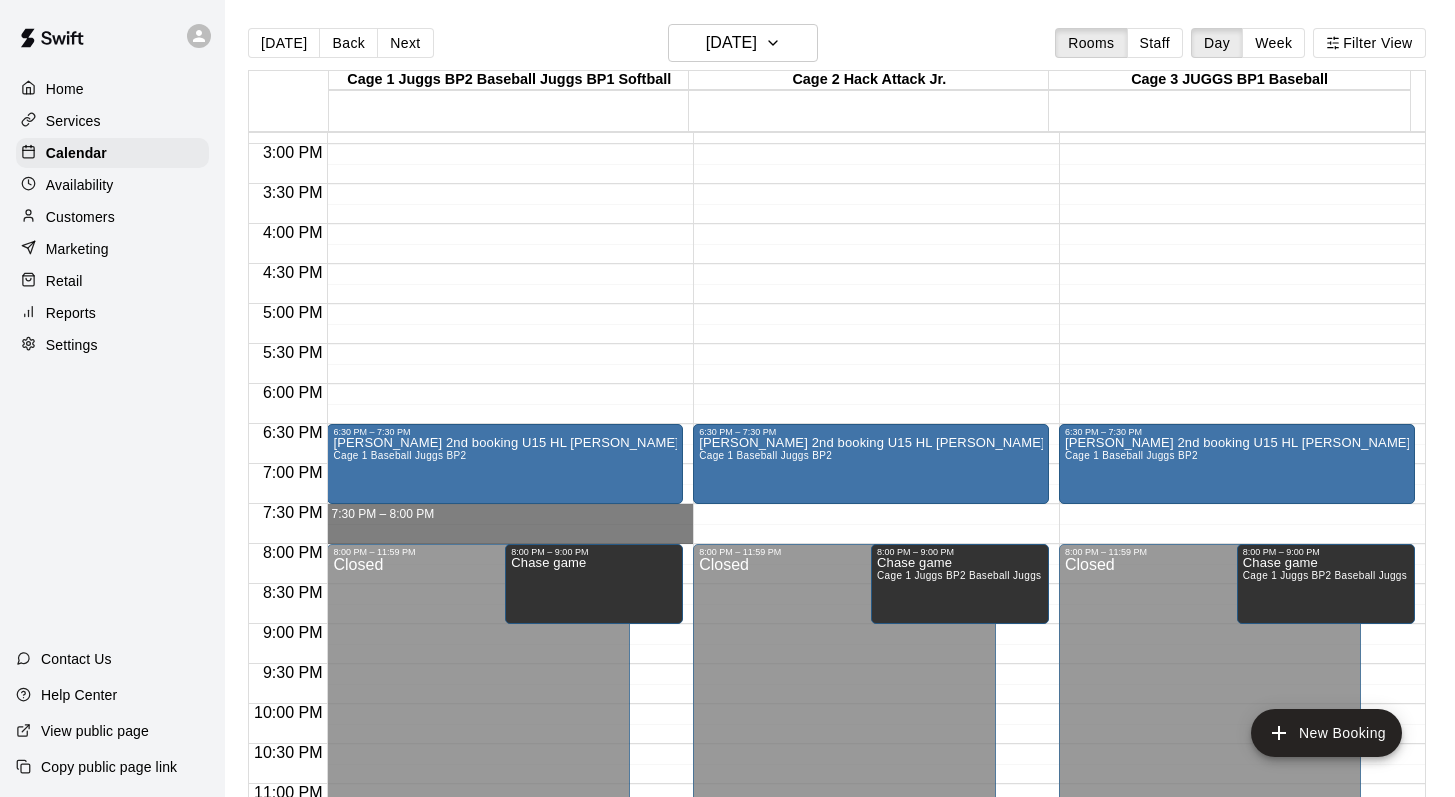 drag, startPoint x: 370, startPoint y: 507, endPoint x: 372, endPoint y: 521, distance: 14.142136 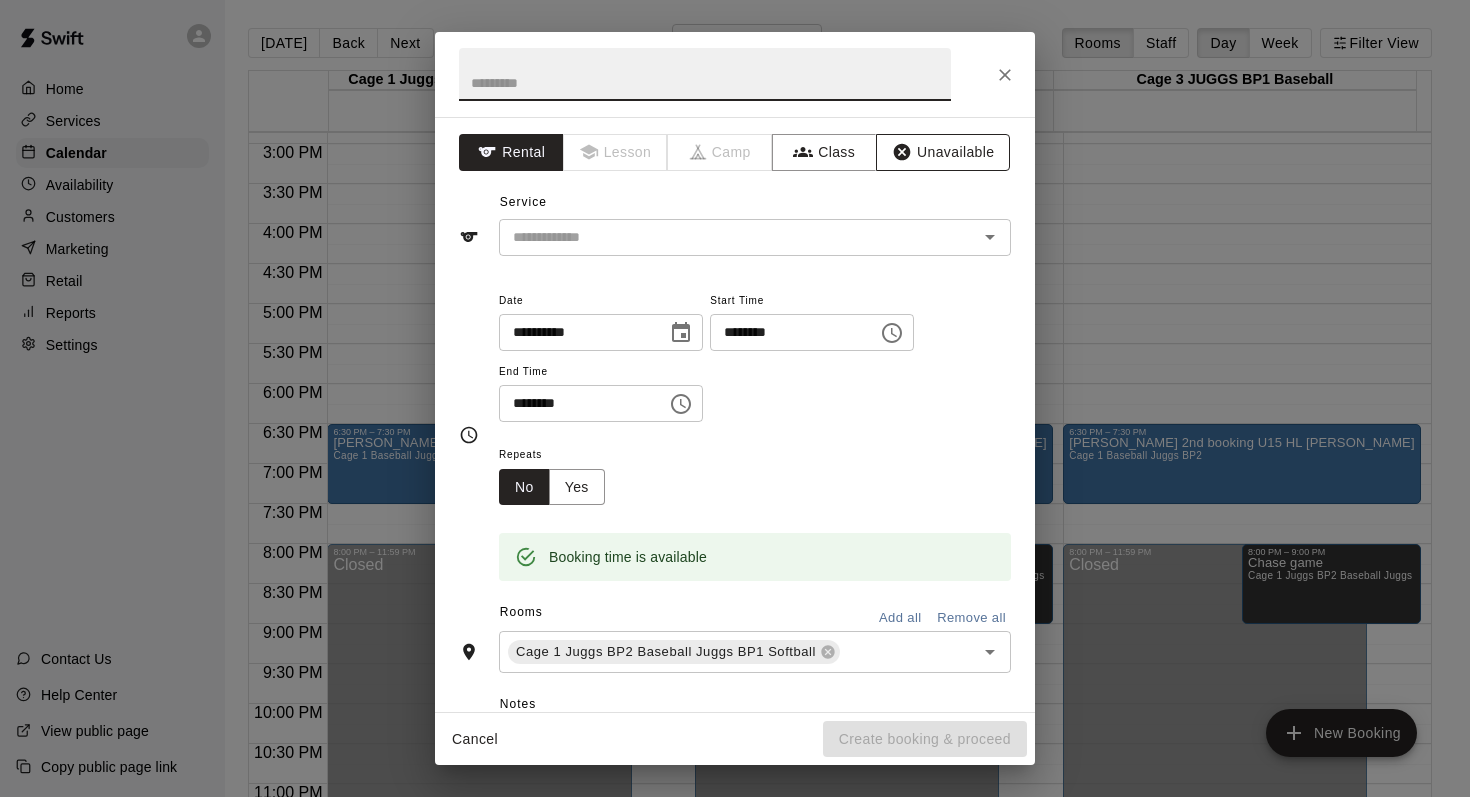 click on "Unavailable" at bounding box center (943, 152) 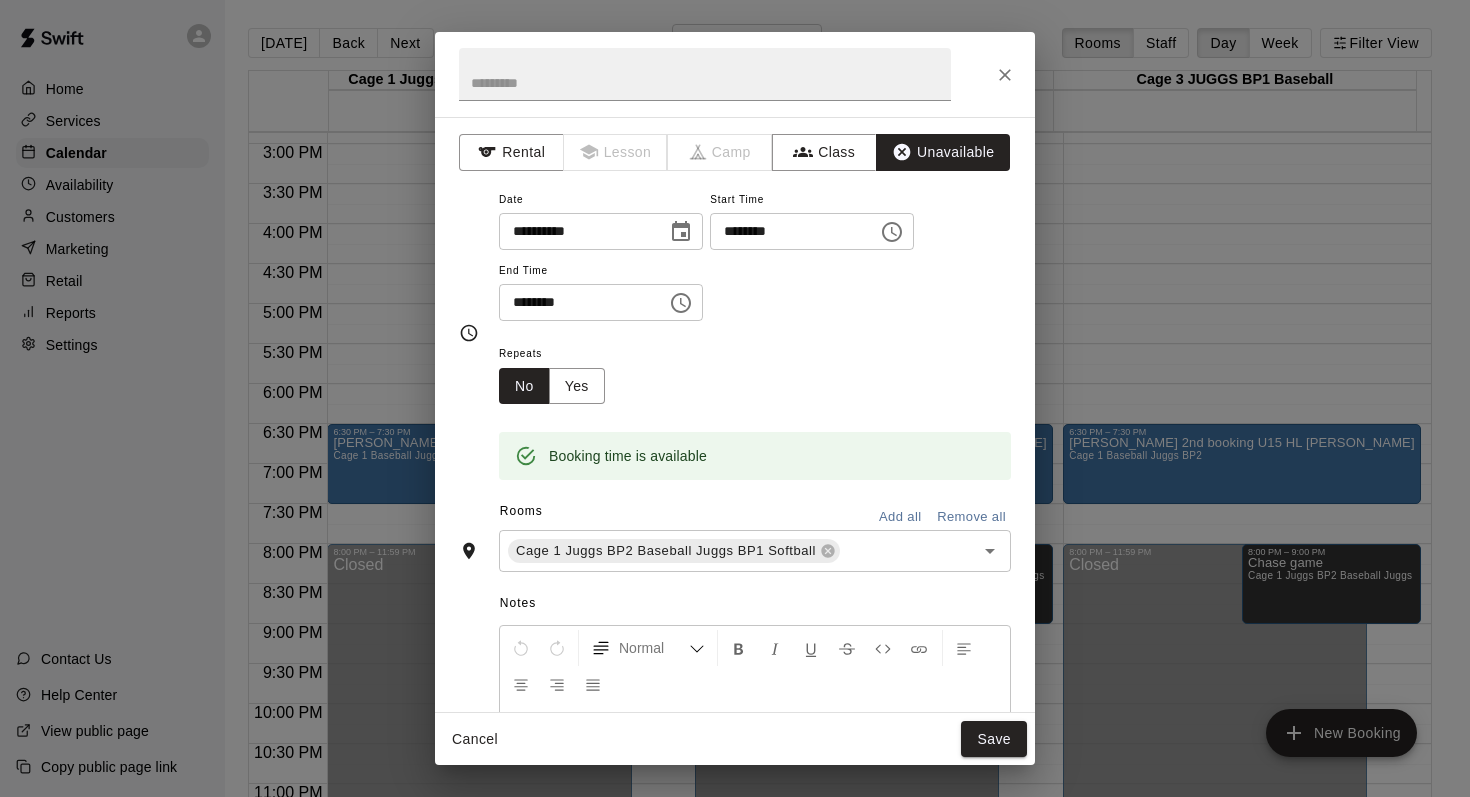 click on "Add all" at bounding box center [900, 517] 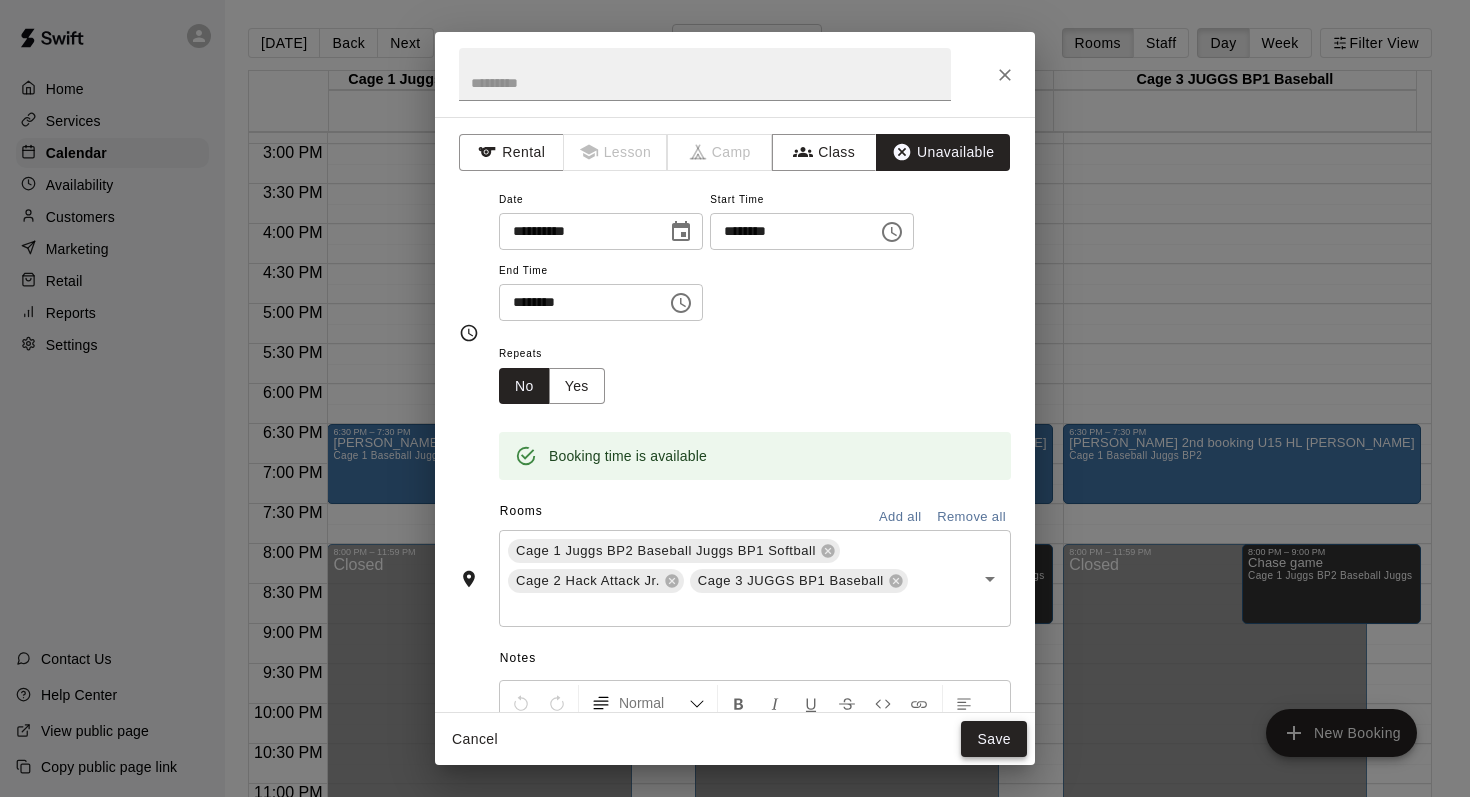 click on "Save" at bounding box center (994, 739) 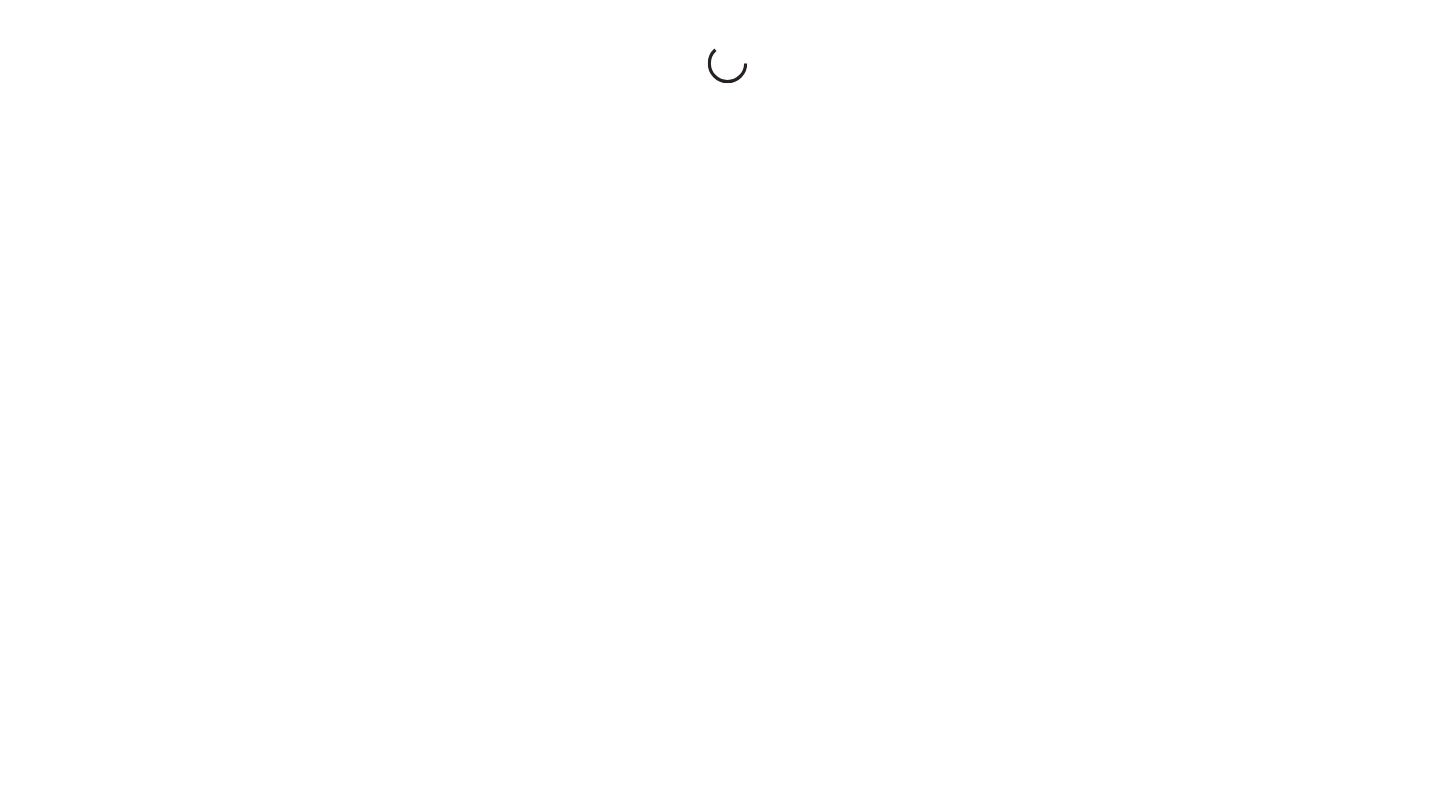 scroll, scrollTop: 0, scrollLeft: 0, axis: both 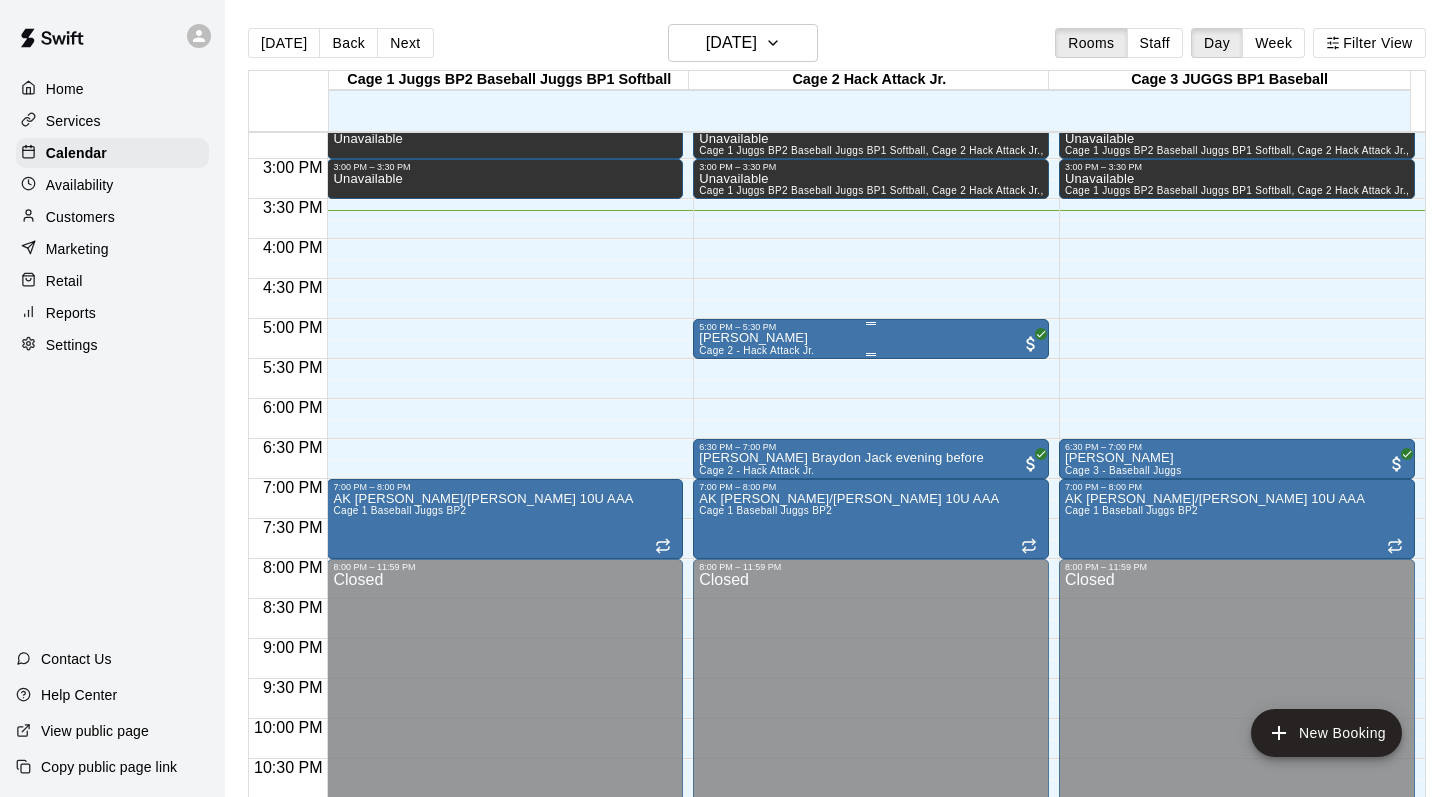 click on "Cage 2 - Hack Attack Jr." at bounding box center [756, 350] 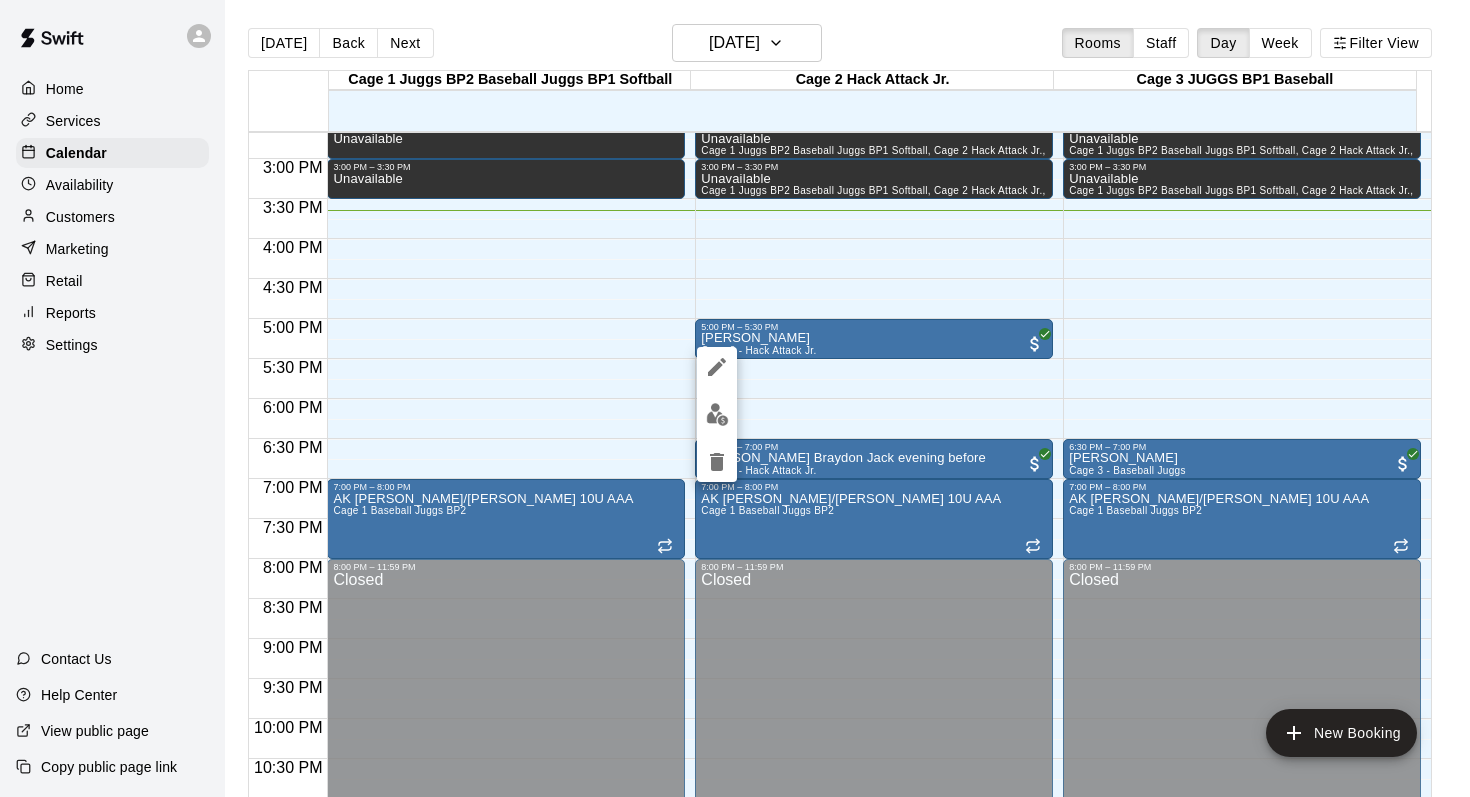 click 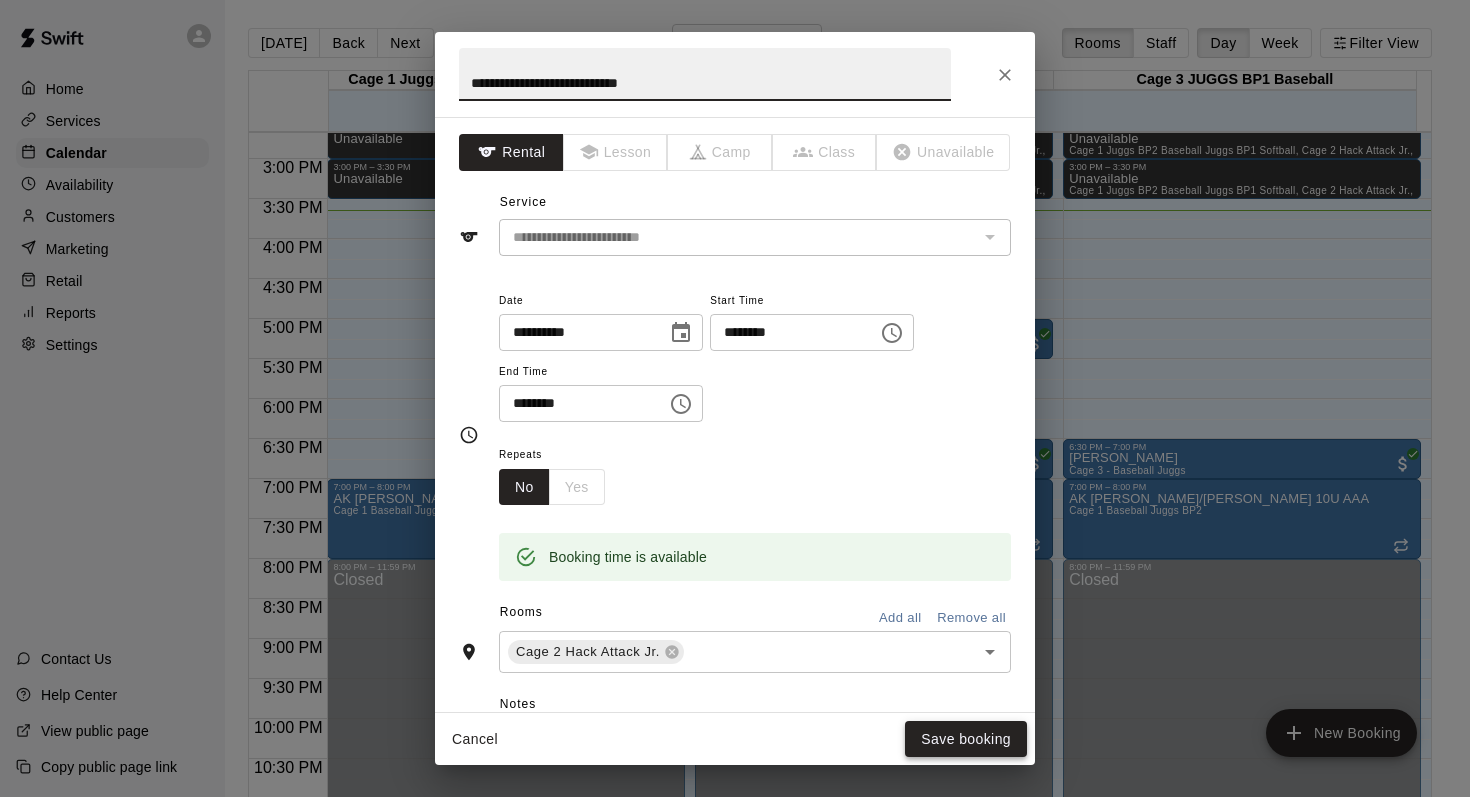 type on "**********" 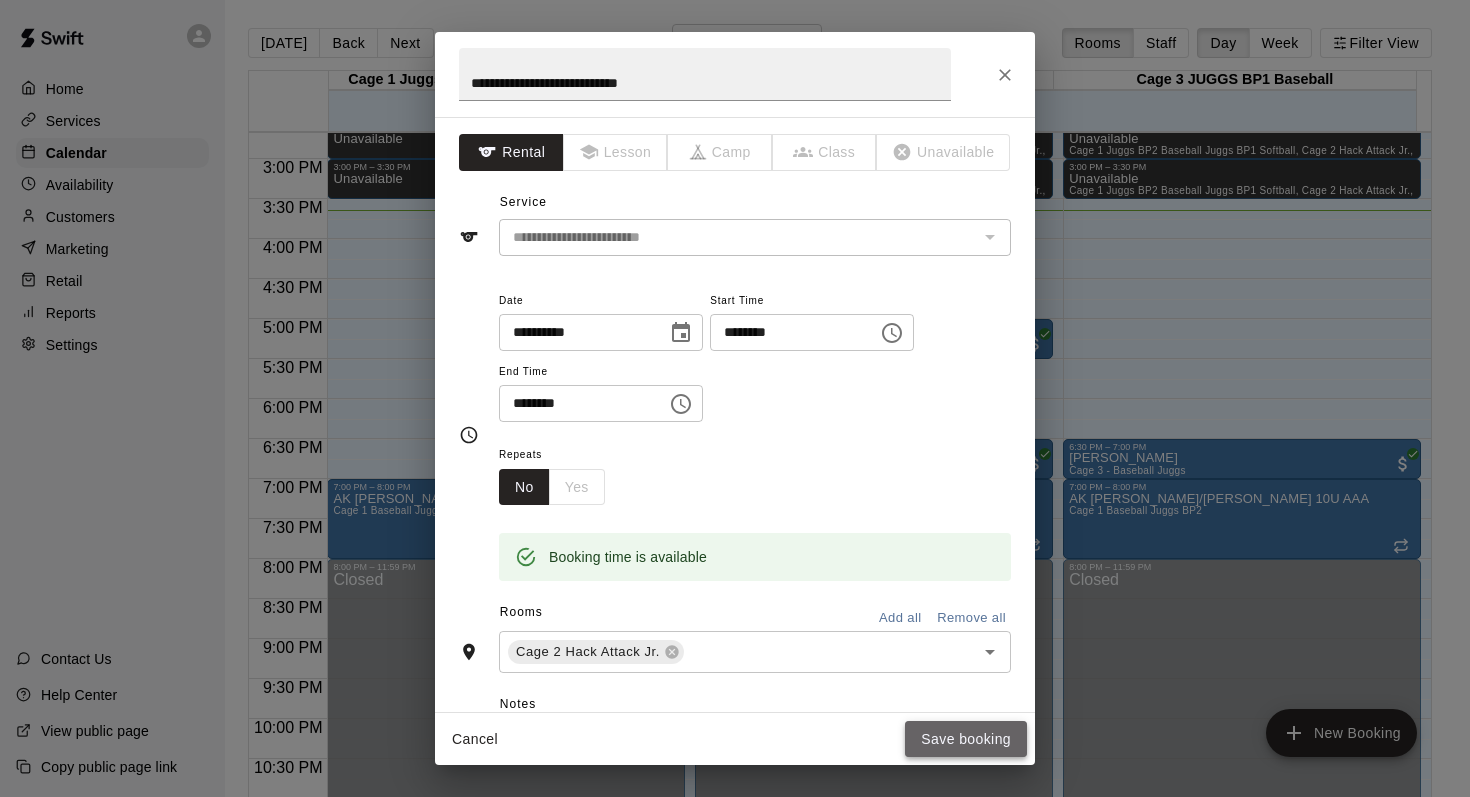 click on "Save booking" at bounding box center [966, 739] 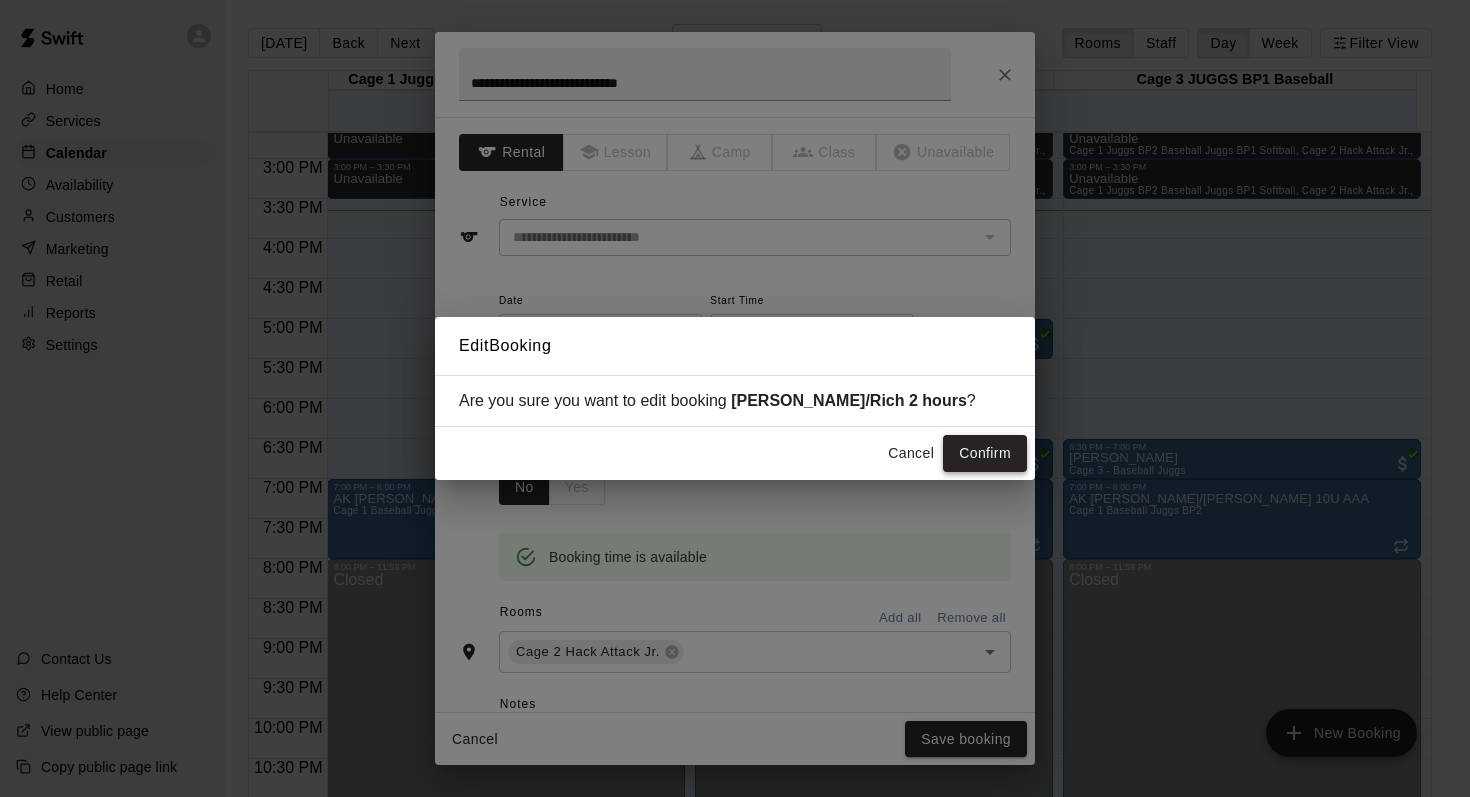 click on "Confirm" at bounding box center [985, 453] 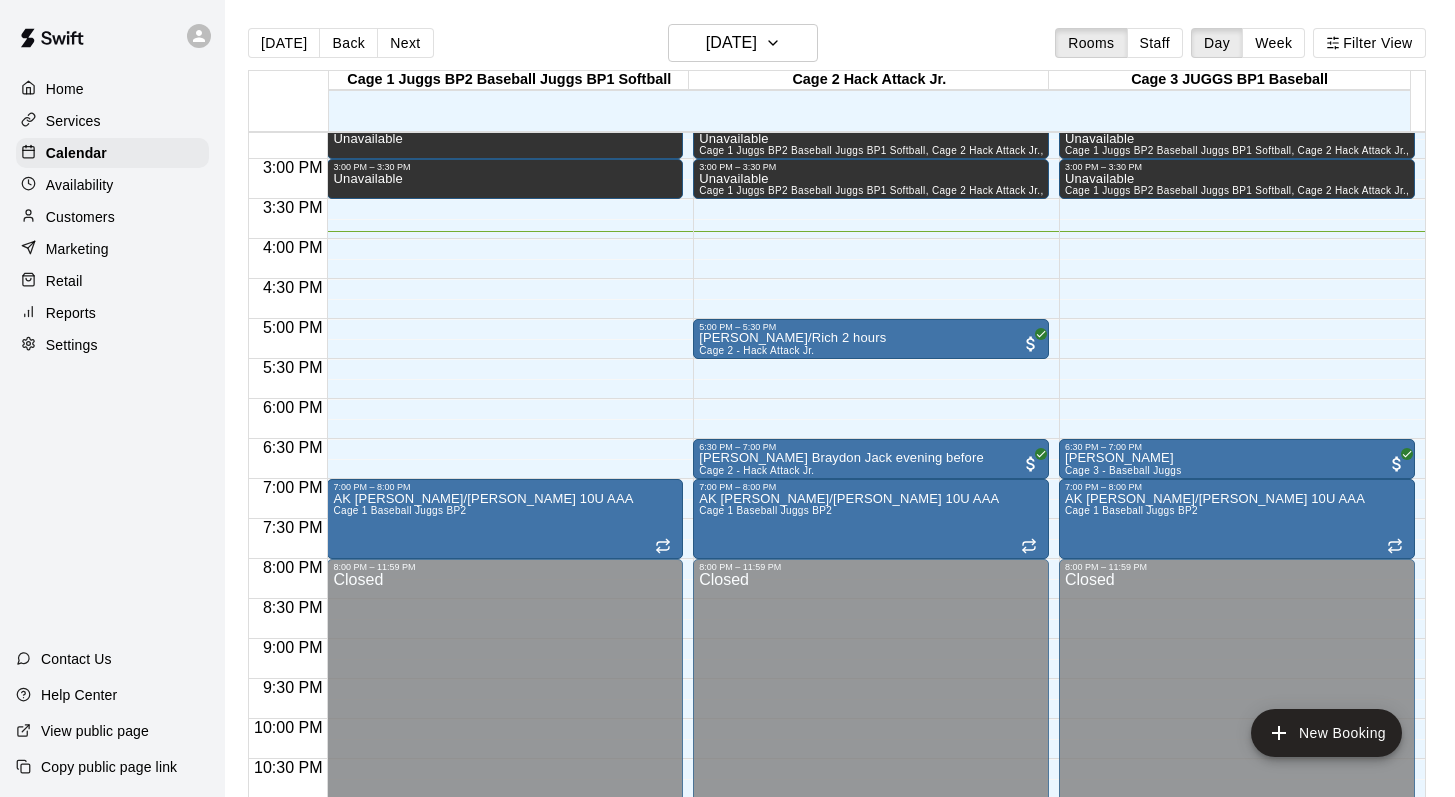click on "[DATE] Back [DATE][DATE] Rooms Staff Day Week Filter View" at bounding box center (837, 47) 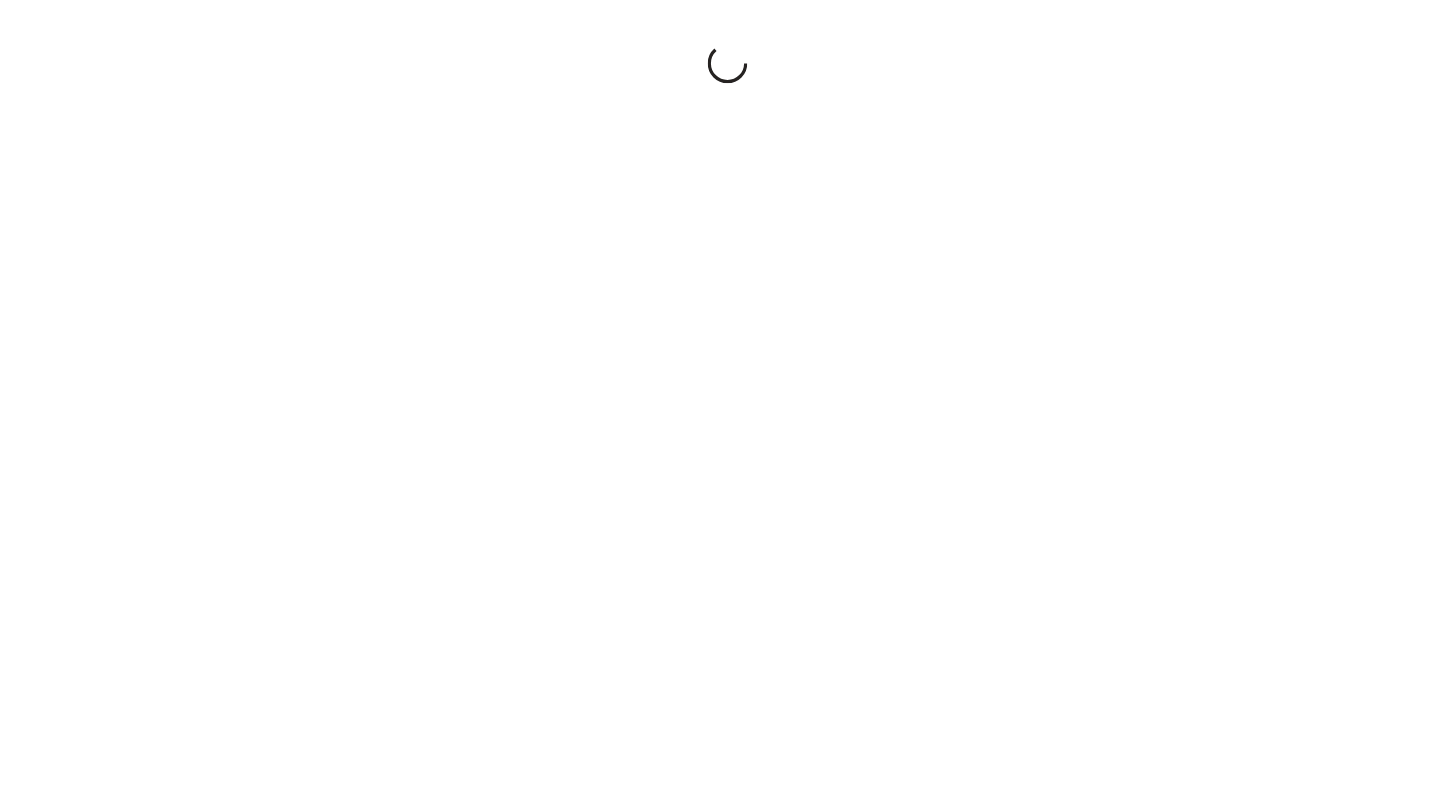 scroll, scrollTop: 0, scrollLeft: 0, axis: both 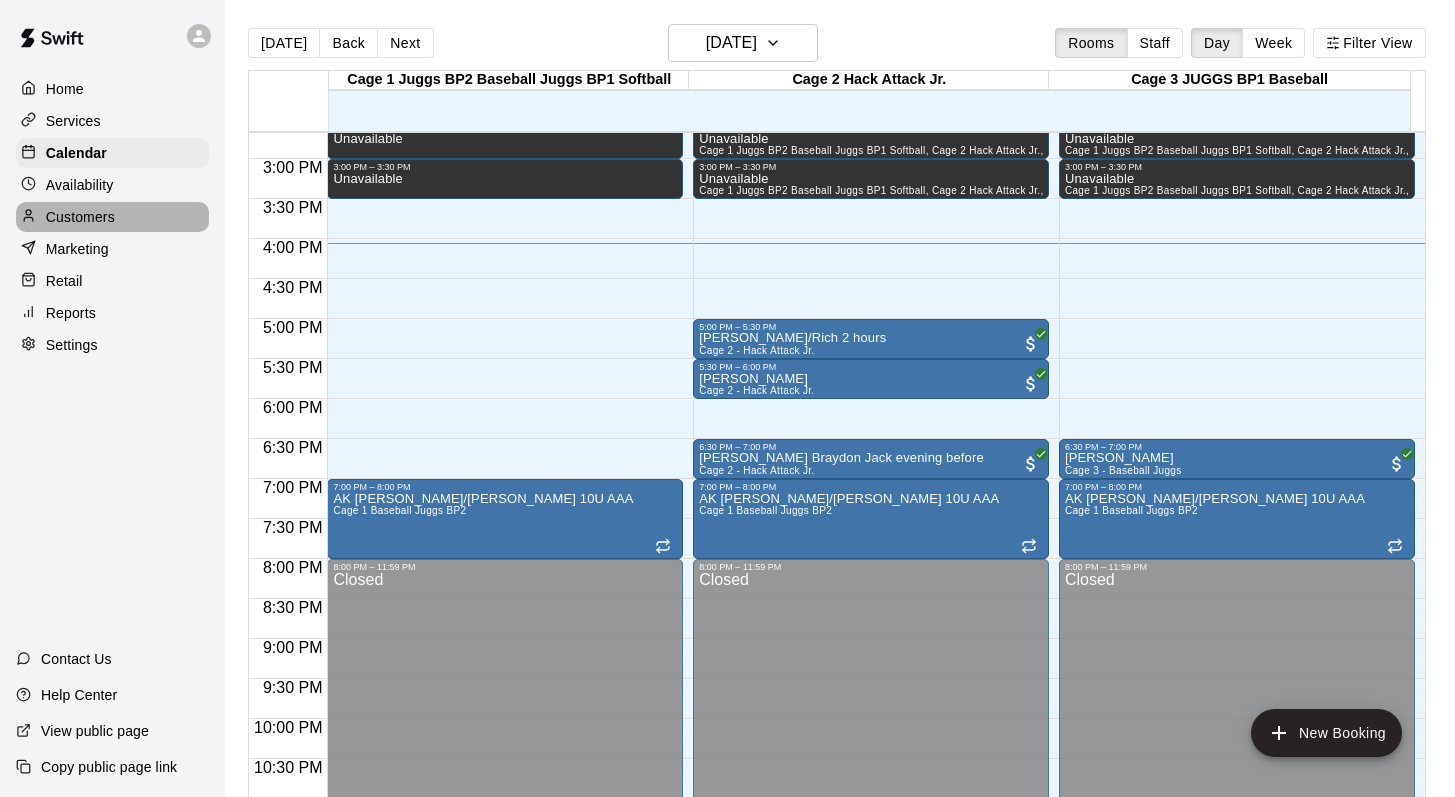 click on "Customers" at bounding box center [80, 217] 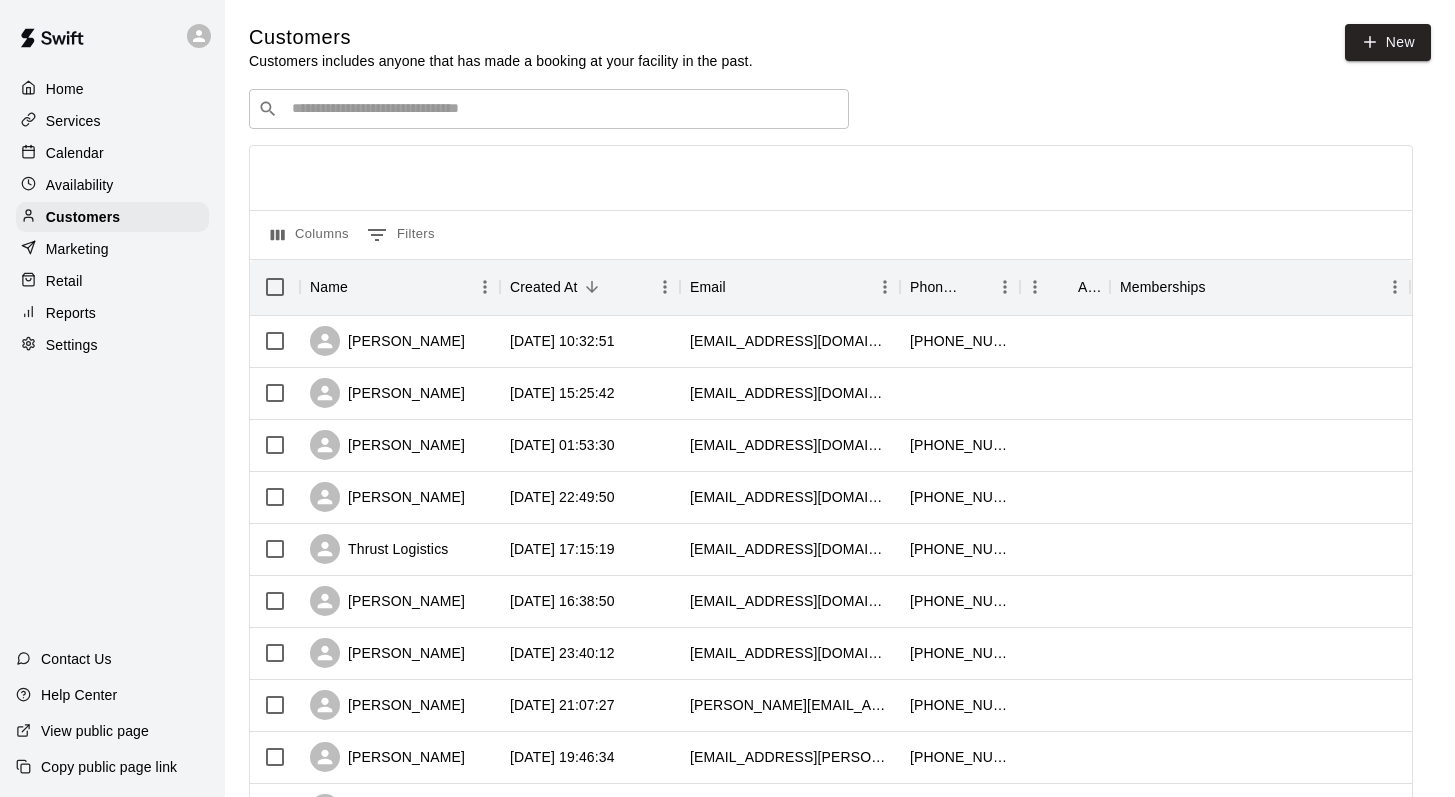 click on "​ ​" at bounding box center [549, 109] 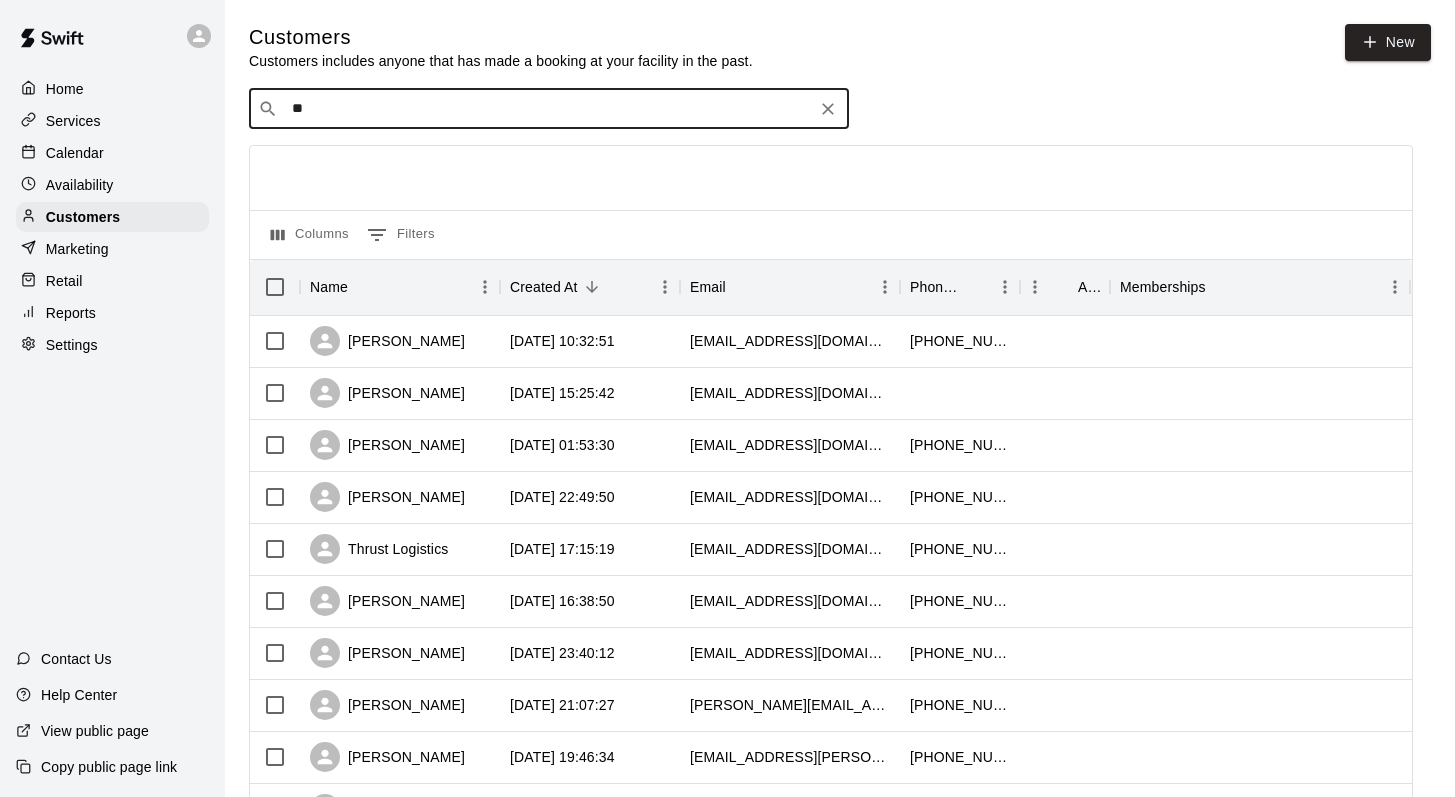 type on "***" 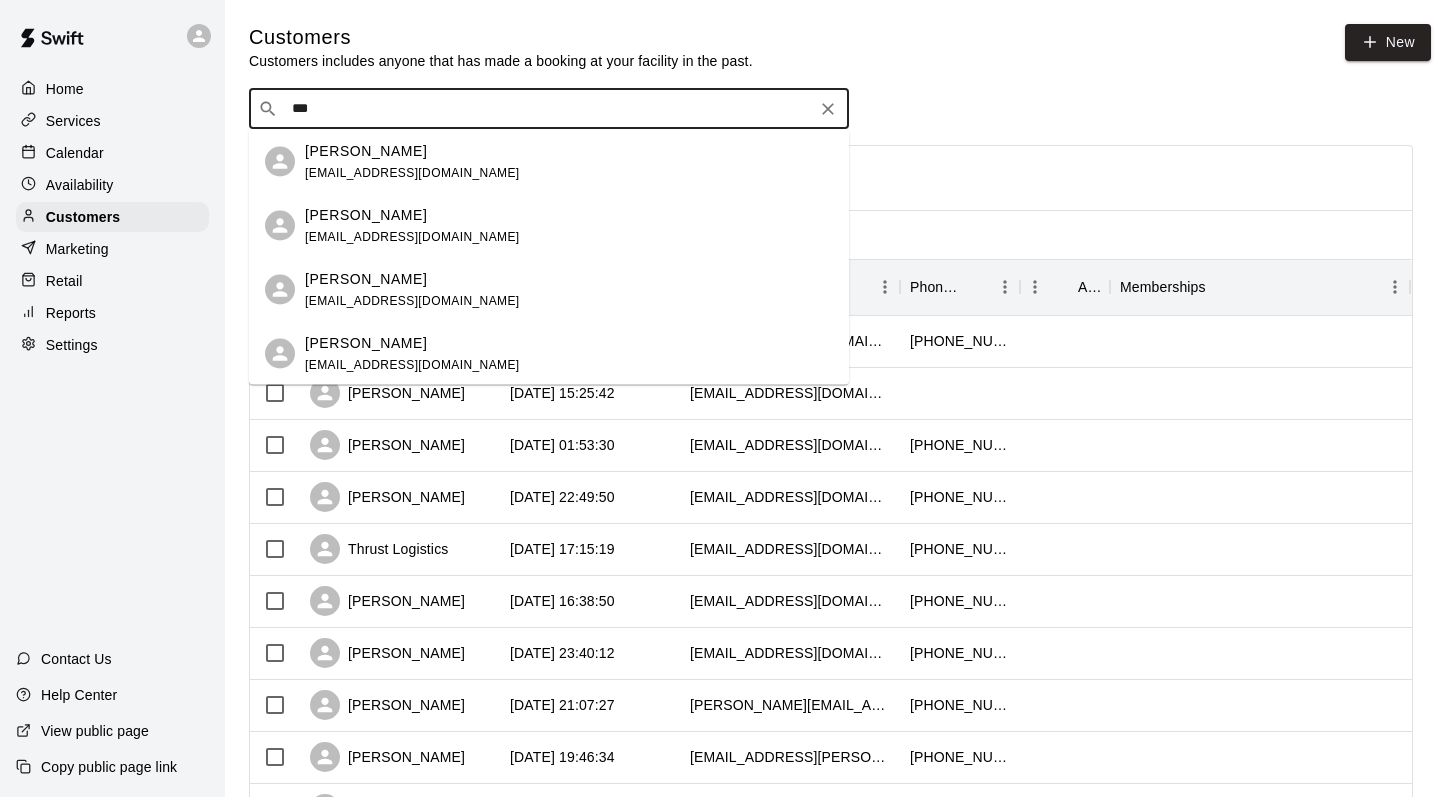 click on "Mckai King sherwood" at bounding box center [366, 342] 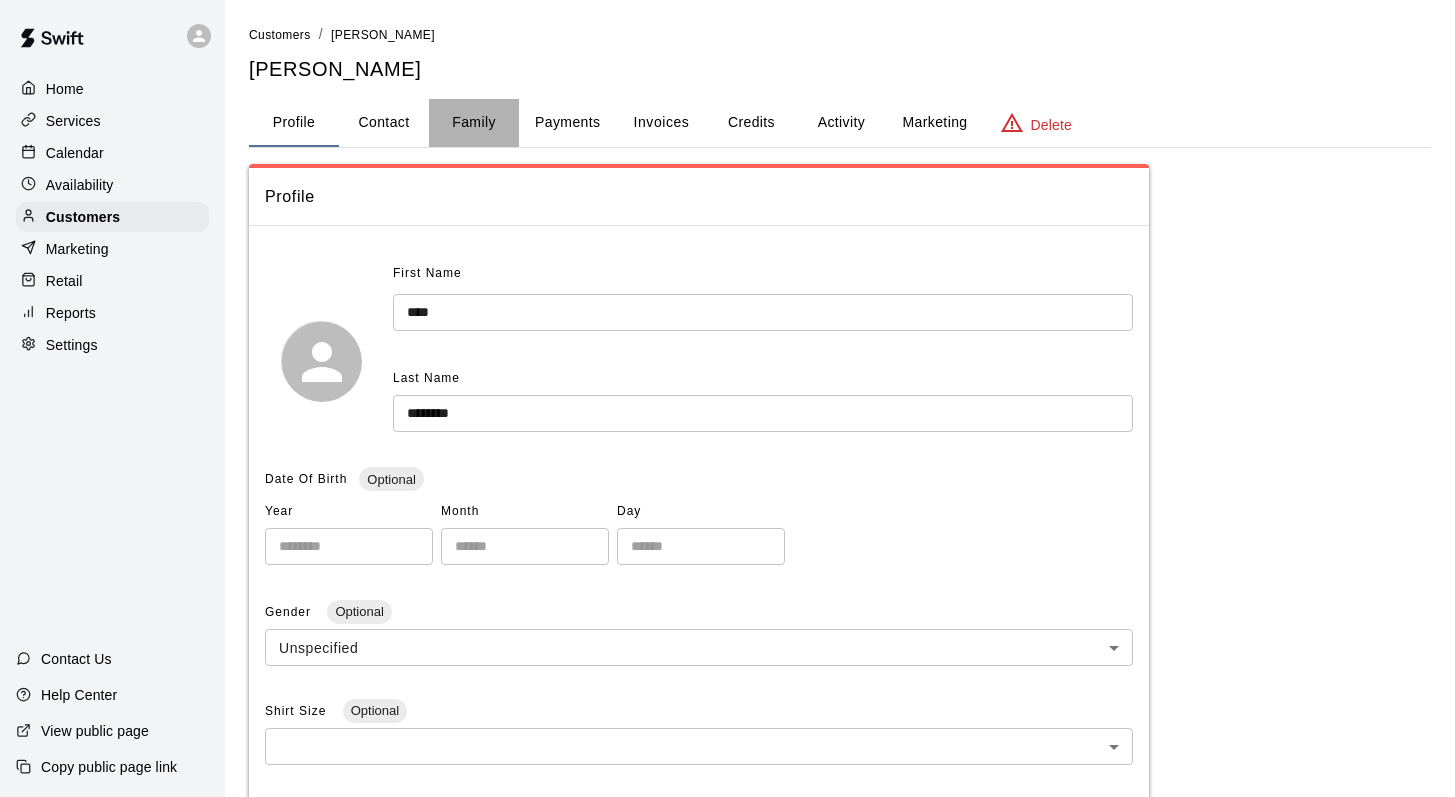 click on "Family" at bounding box center [474, 123] 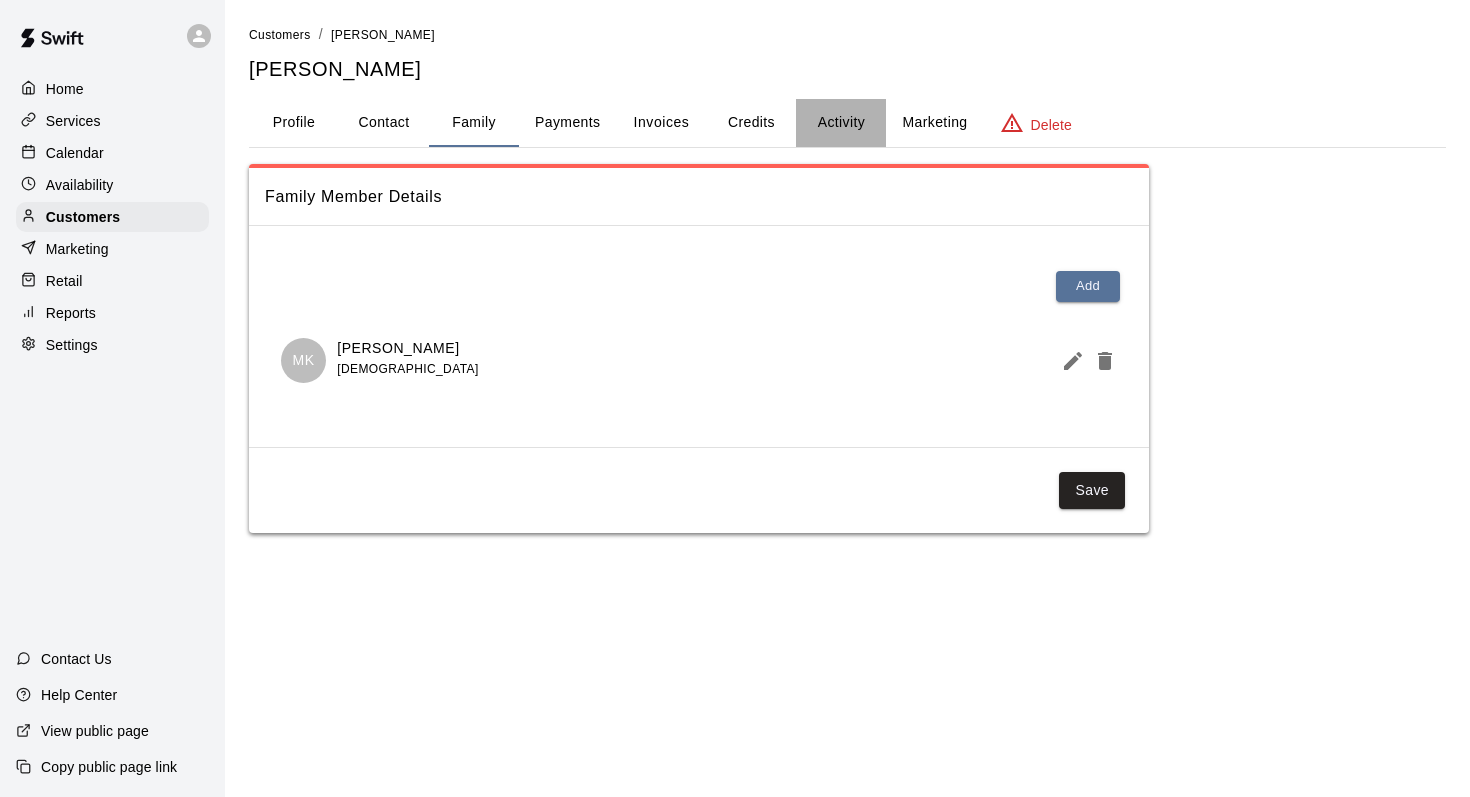click on "Activity" at bounding box center [841, 123] 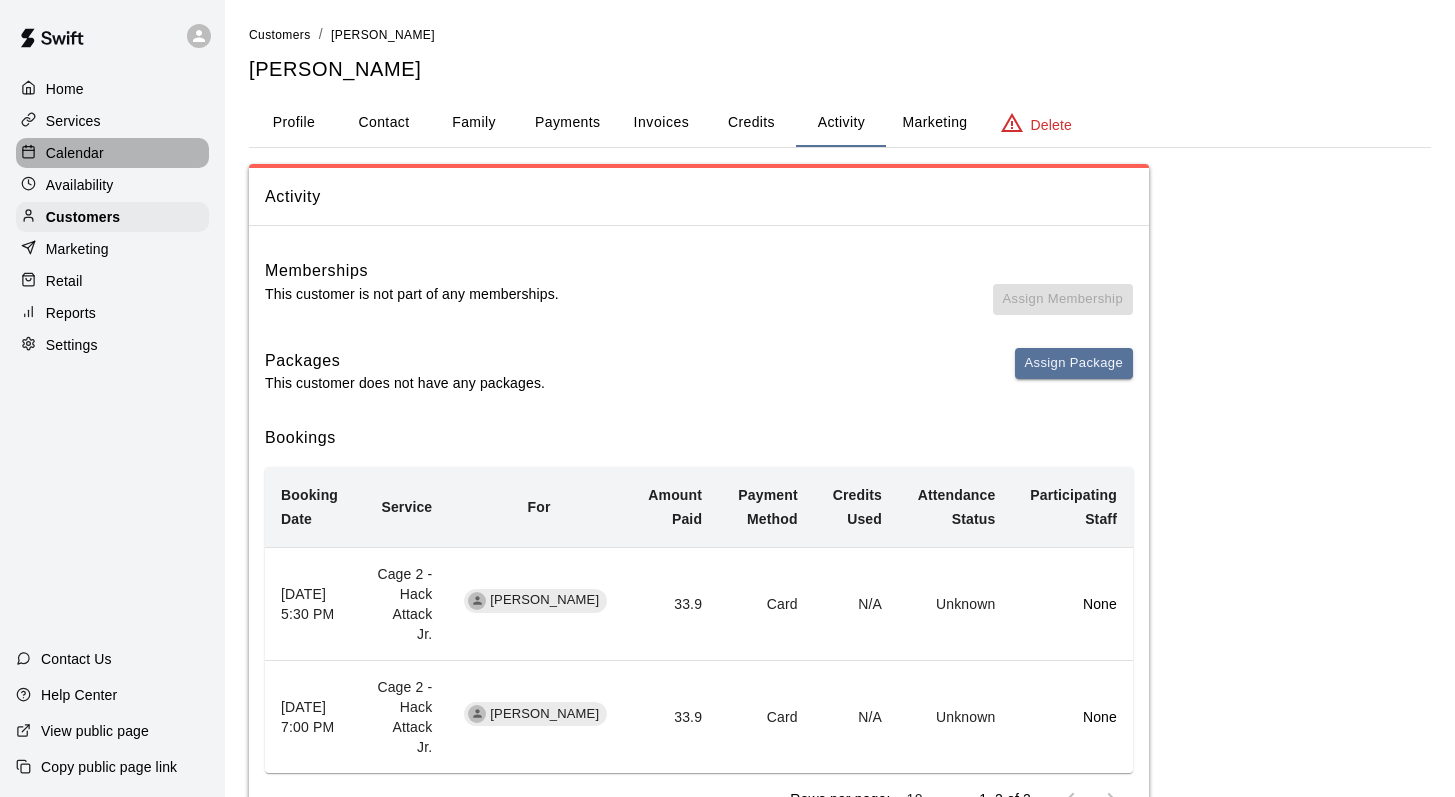 click on "Calendar" at bounding box center [75, 153] 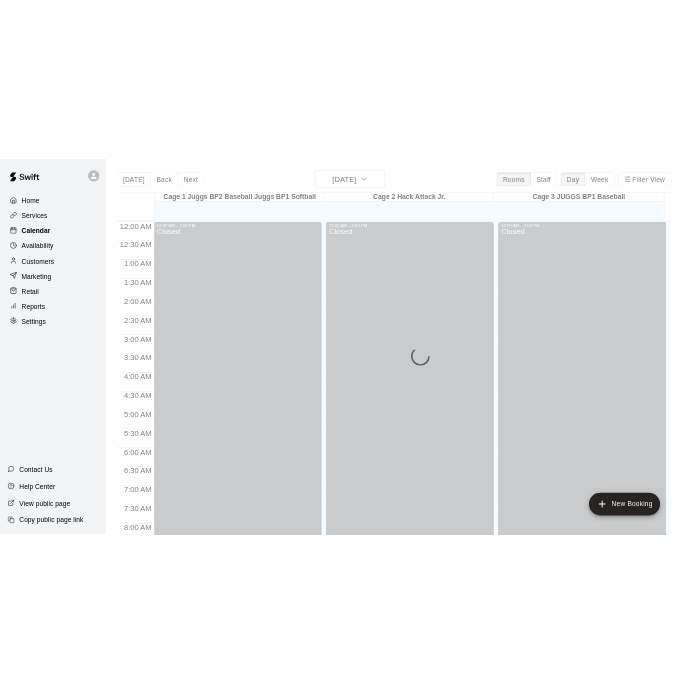scroll, scrollTop: 1174, scrollLeft: 0, axis: vertical 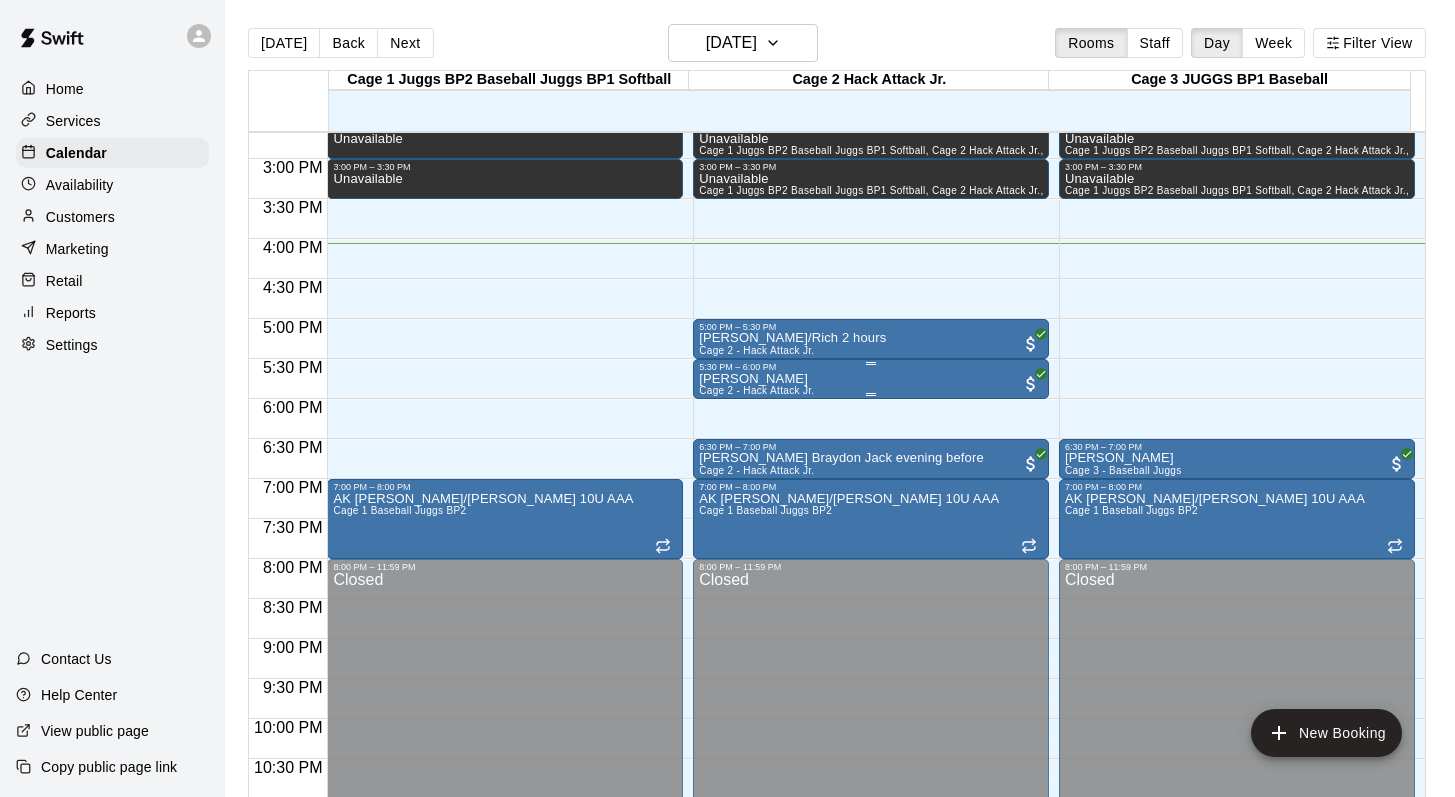click on "Mckai King sherwood" at bounding box center (756, 379) 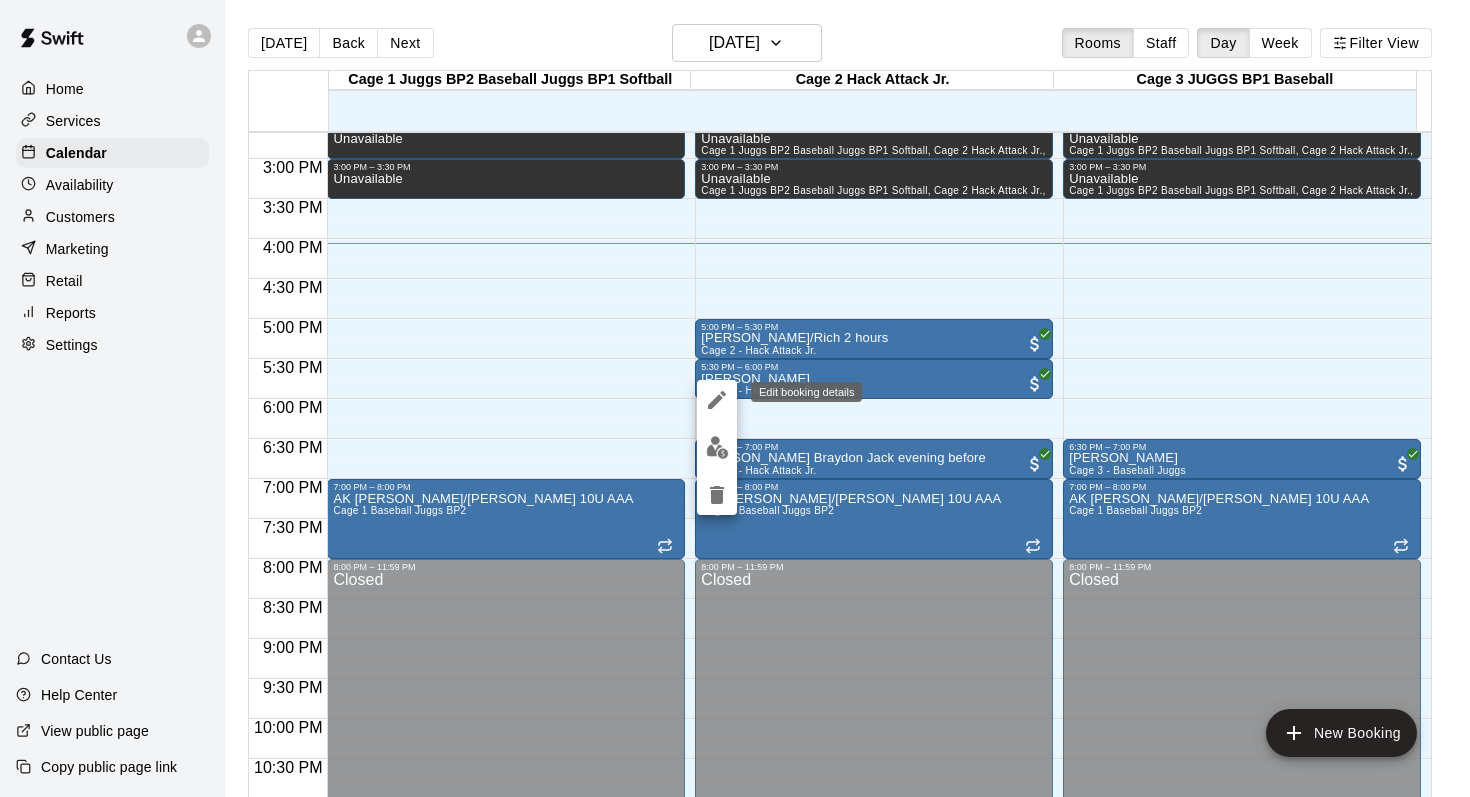 click 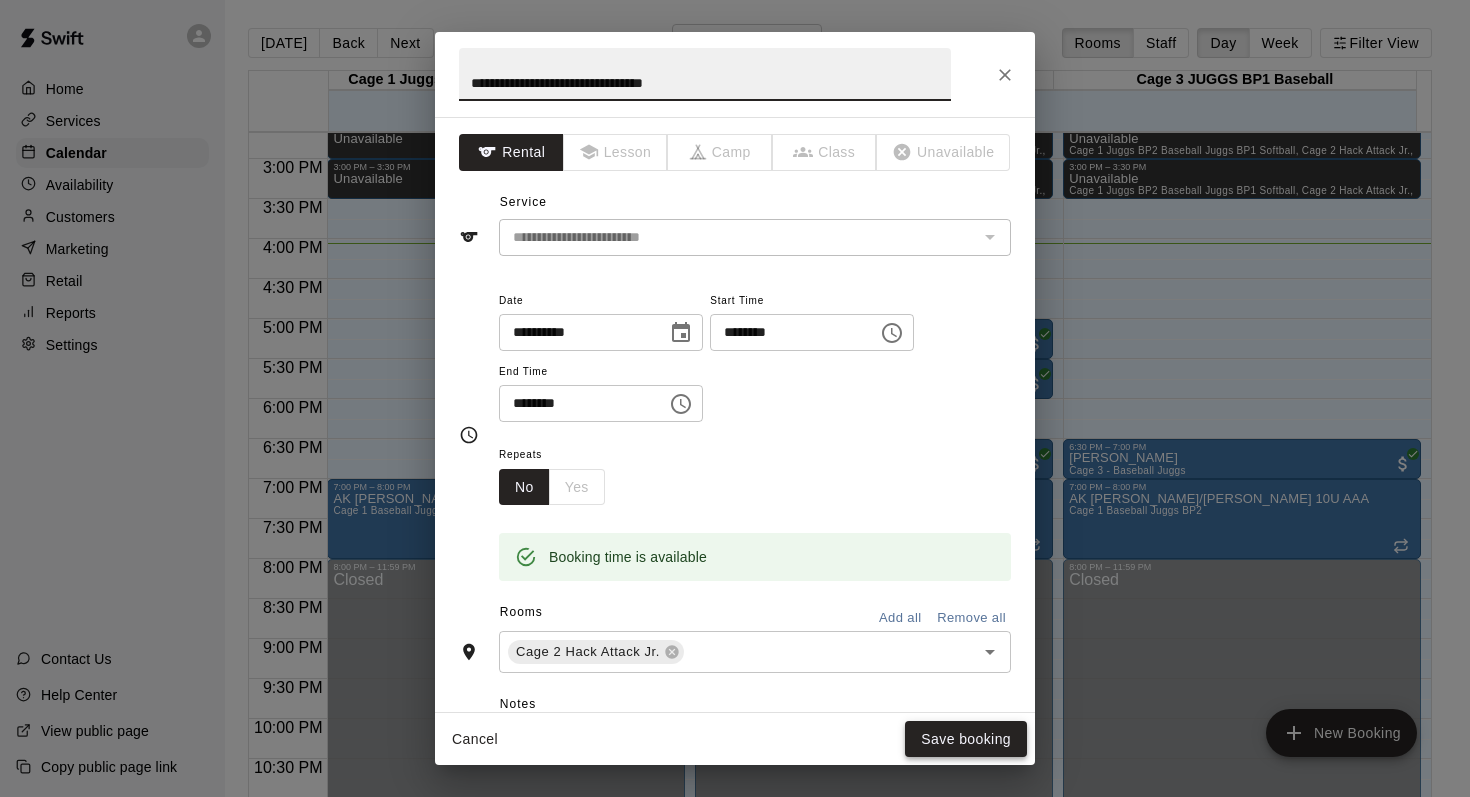 type on "**********" 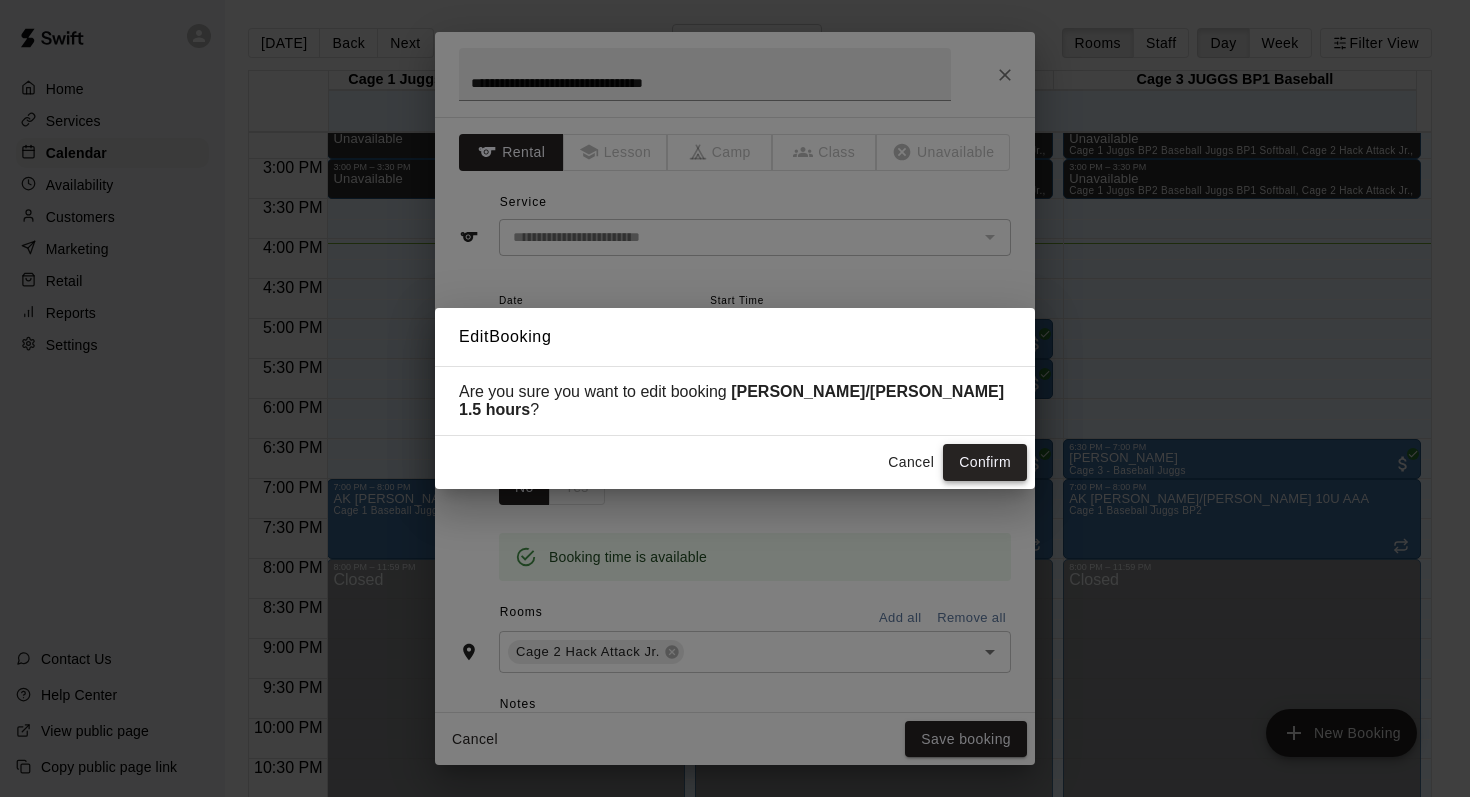 click on "Confirm" at bounding box center (985, 462) 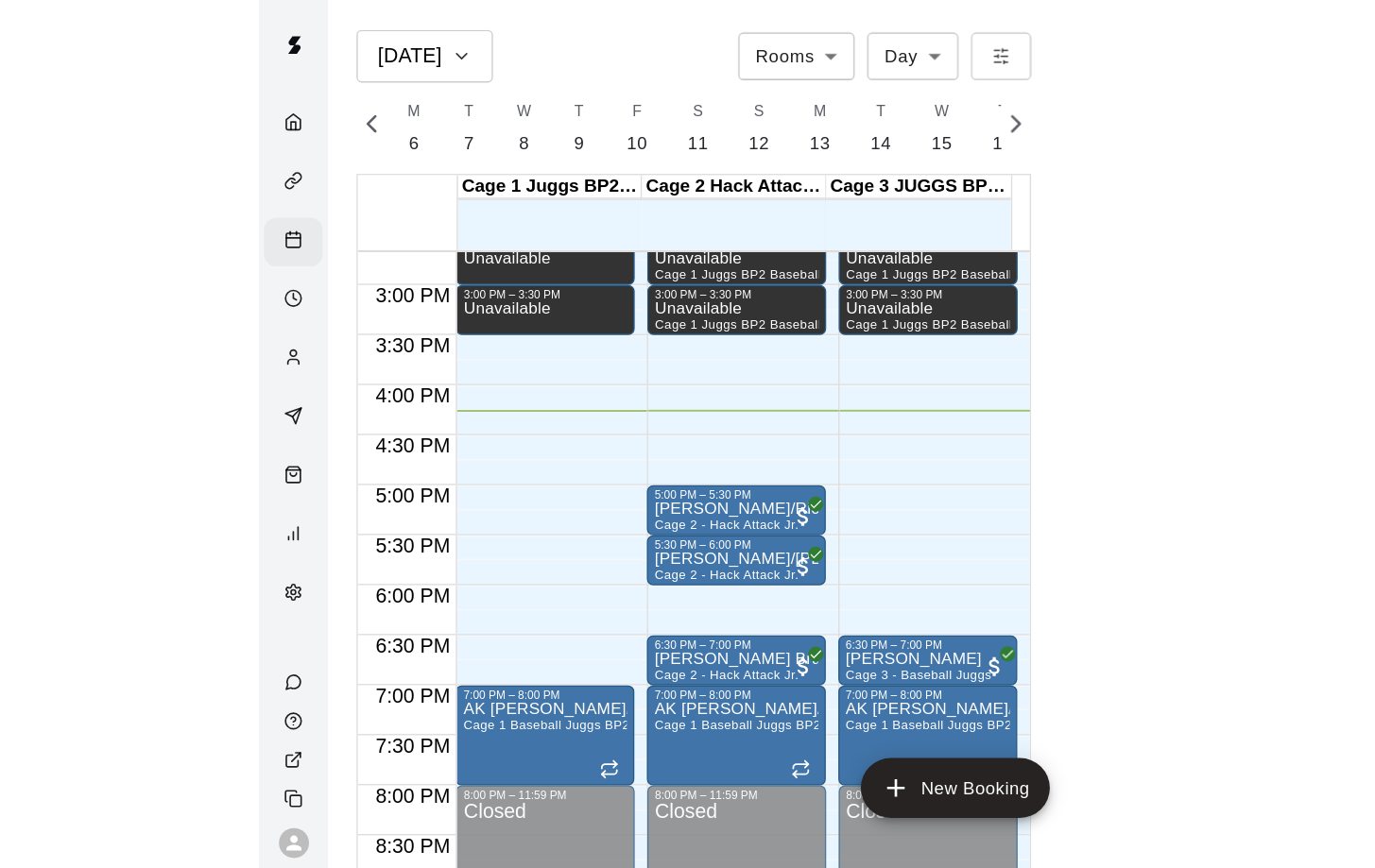 scroll, scrollTop: 0, scrollLeft: 7912, axis: horizontal 